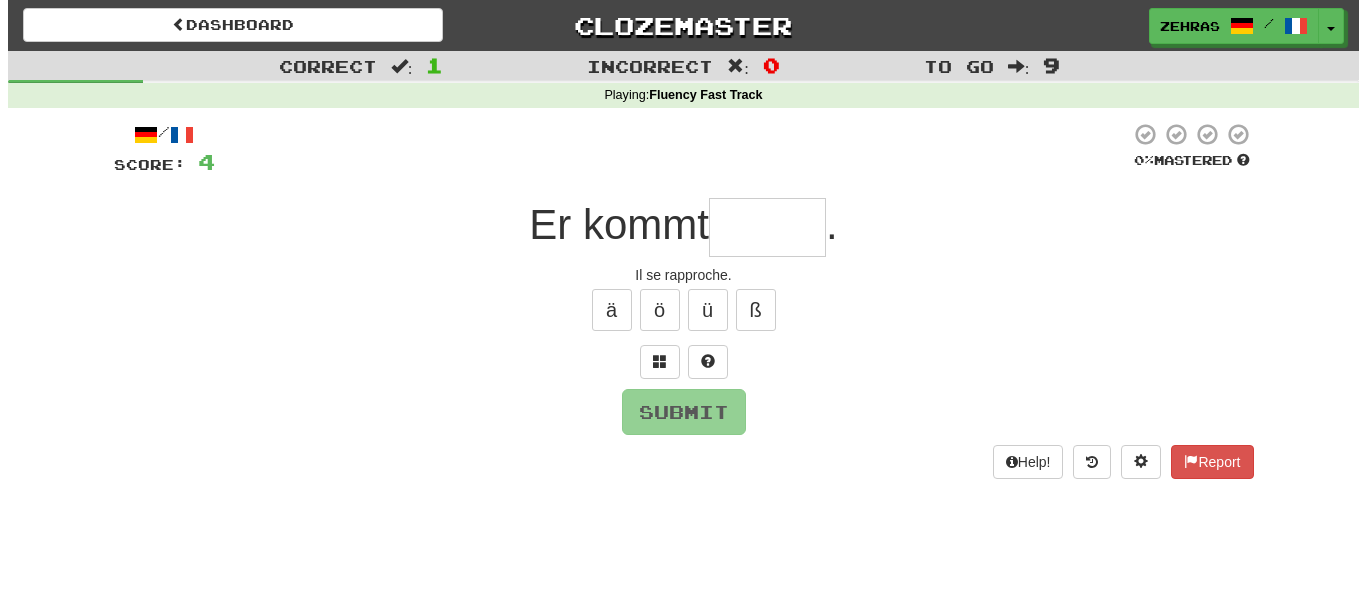 scroll, scrollTop: 0, scrollLeft: 0, axis: both 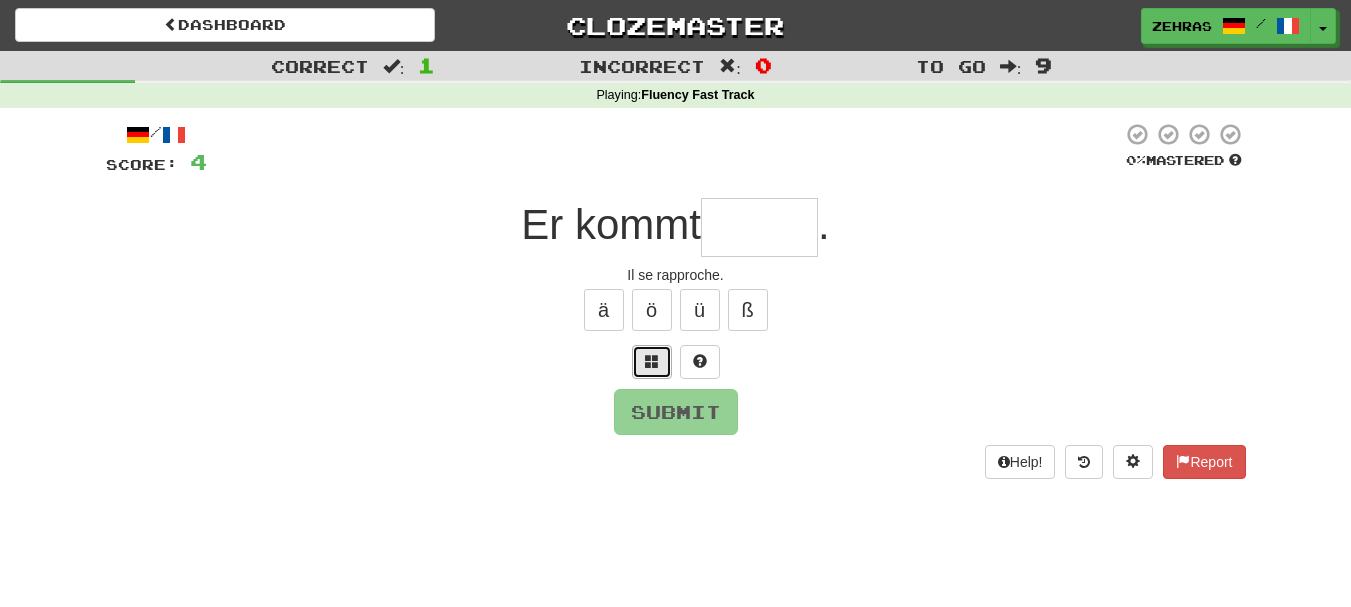 click at bounding box center [652, 362] 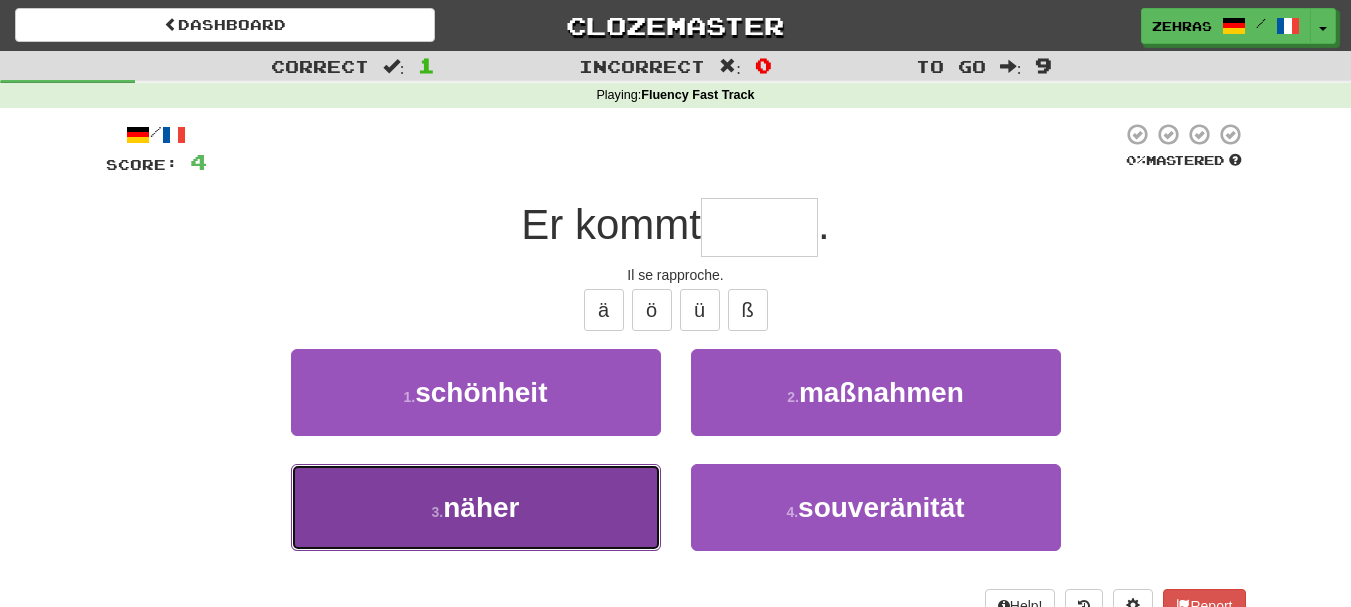 click on "näher" at bounding box center (481, 507) 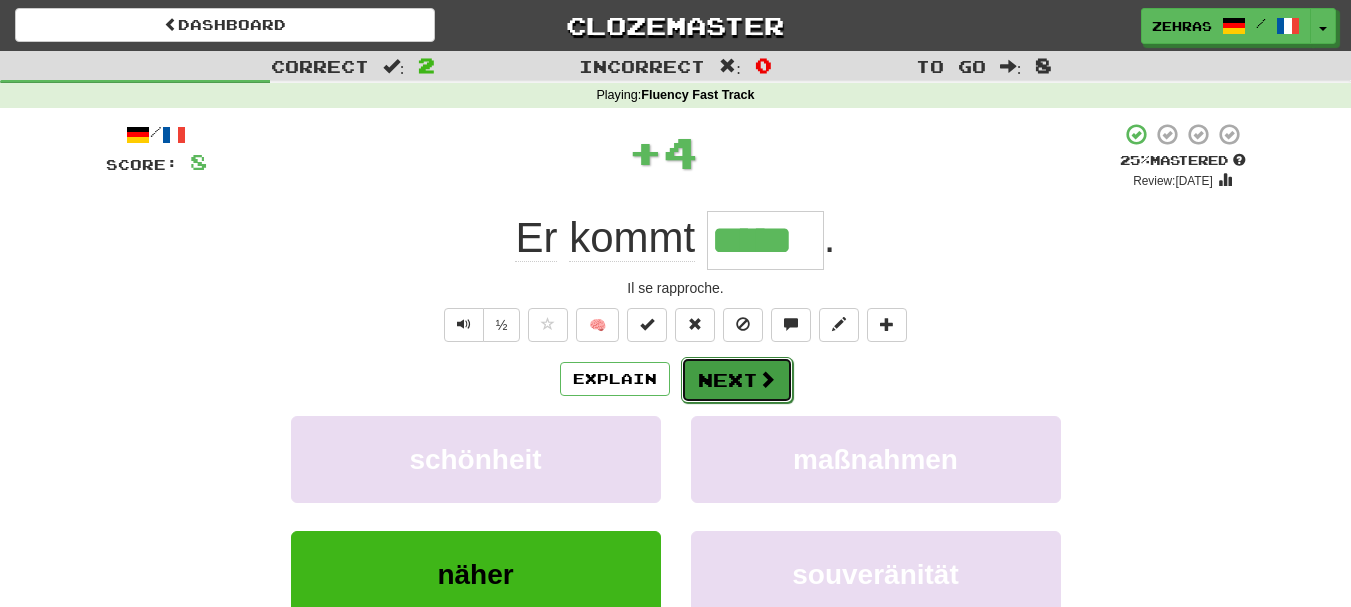 click on "Next" at bounding box center [737, 380] 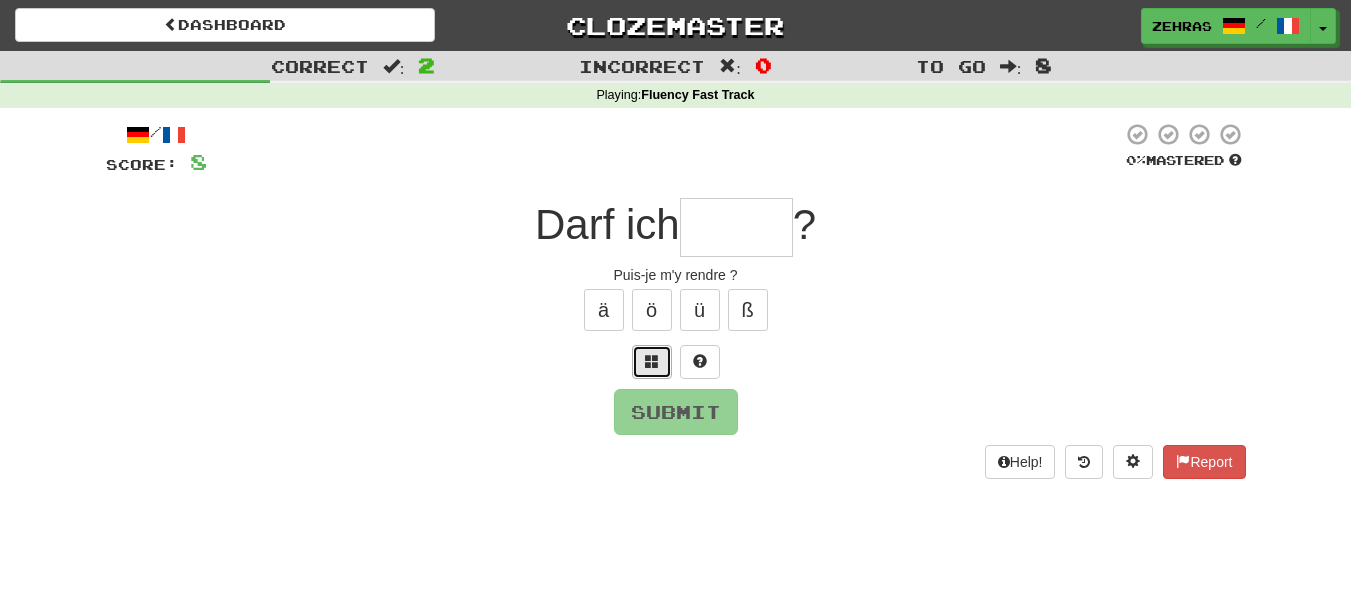 click at bounding box center [652, 361] 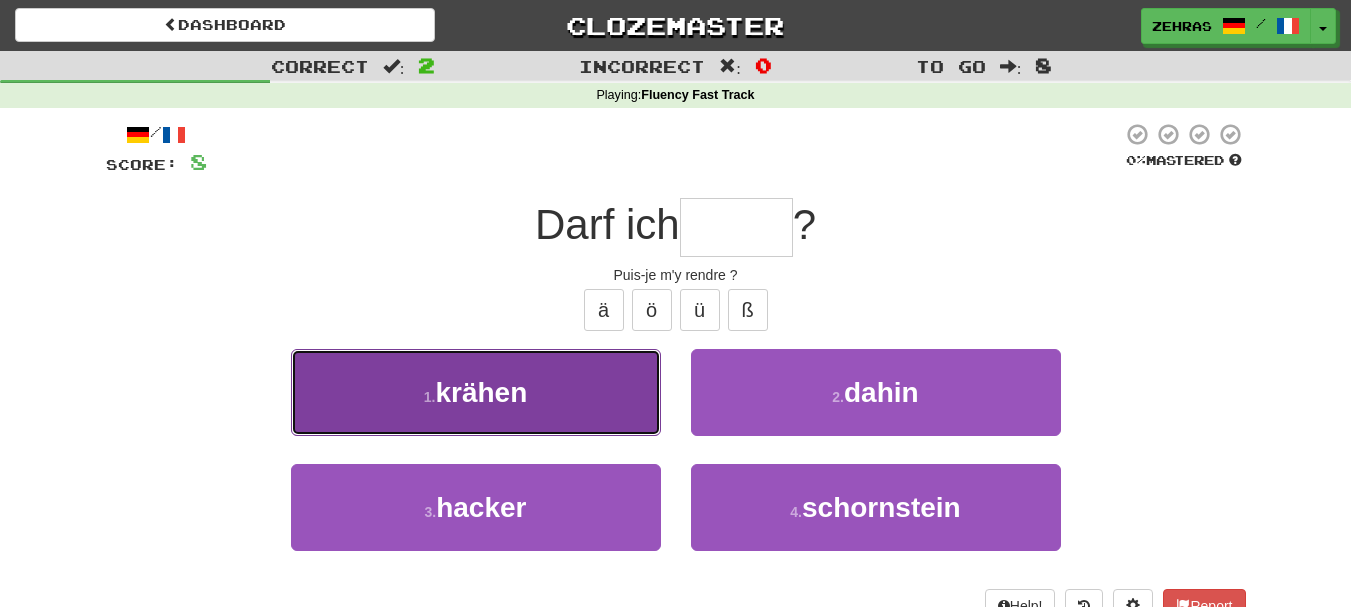 click on "krähen" at bounding box center [481, 392] 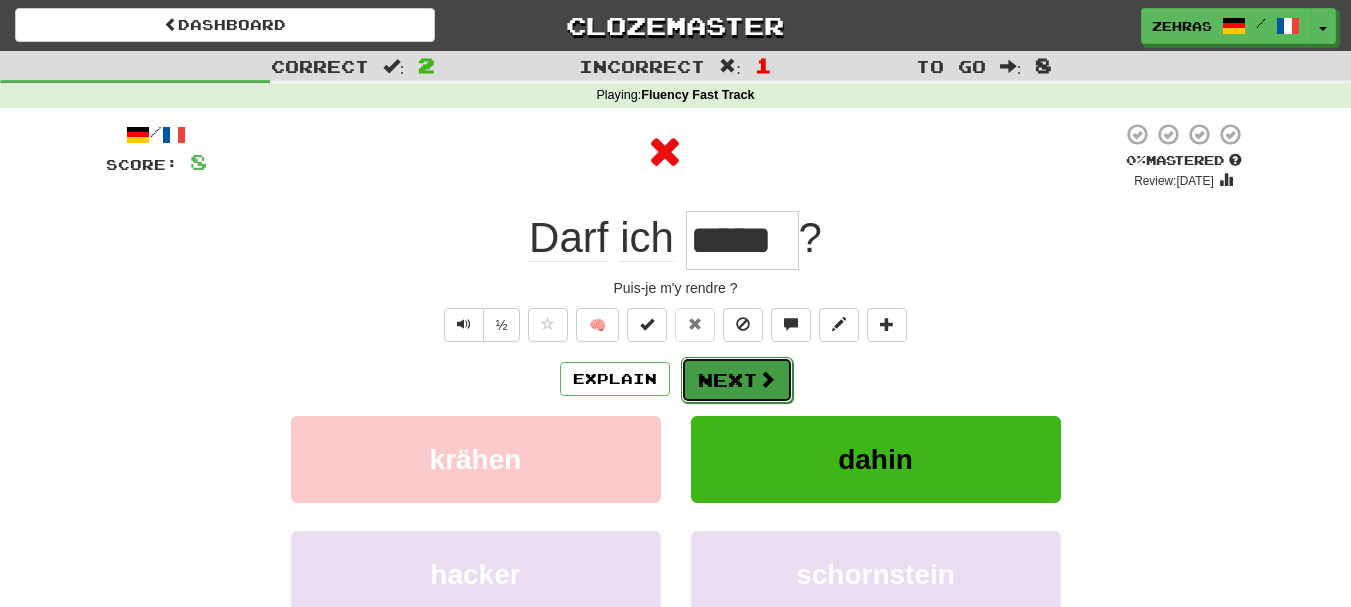 click on "Next" at bounding box center [737, 380] 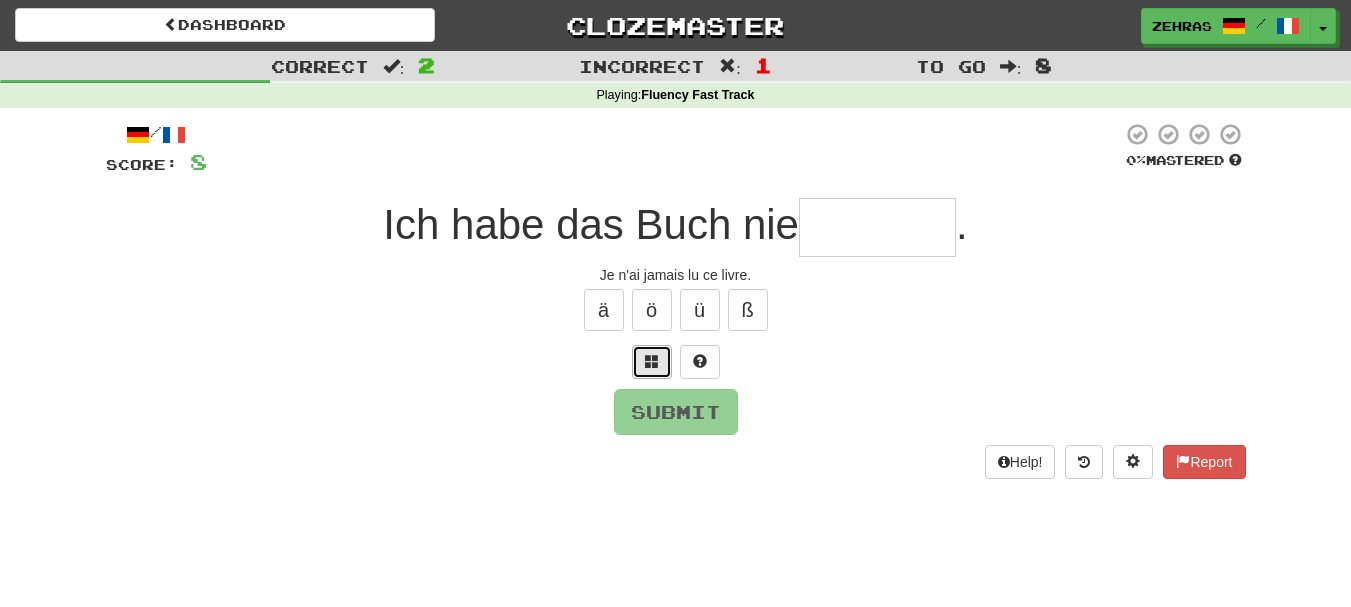 click at bounding box center (652, 362) 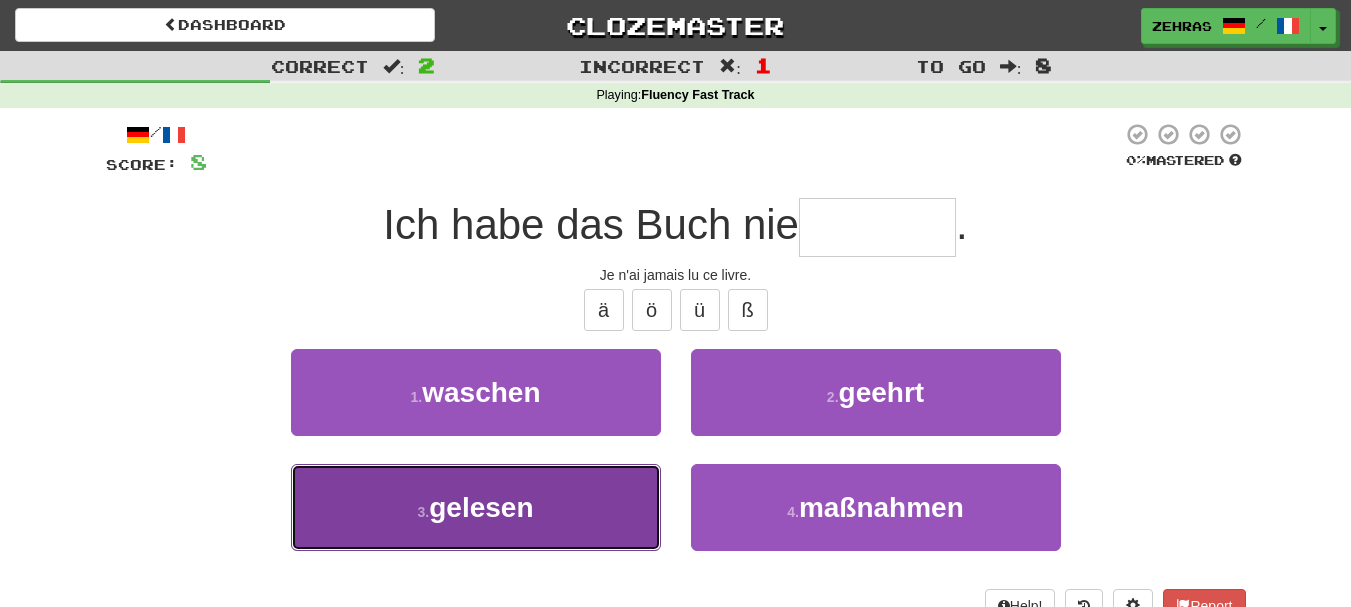 click on "gelesen" at bounding box center (481, 507) 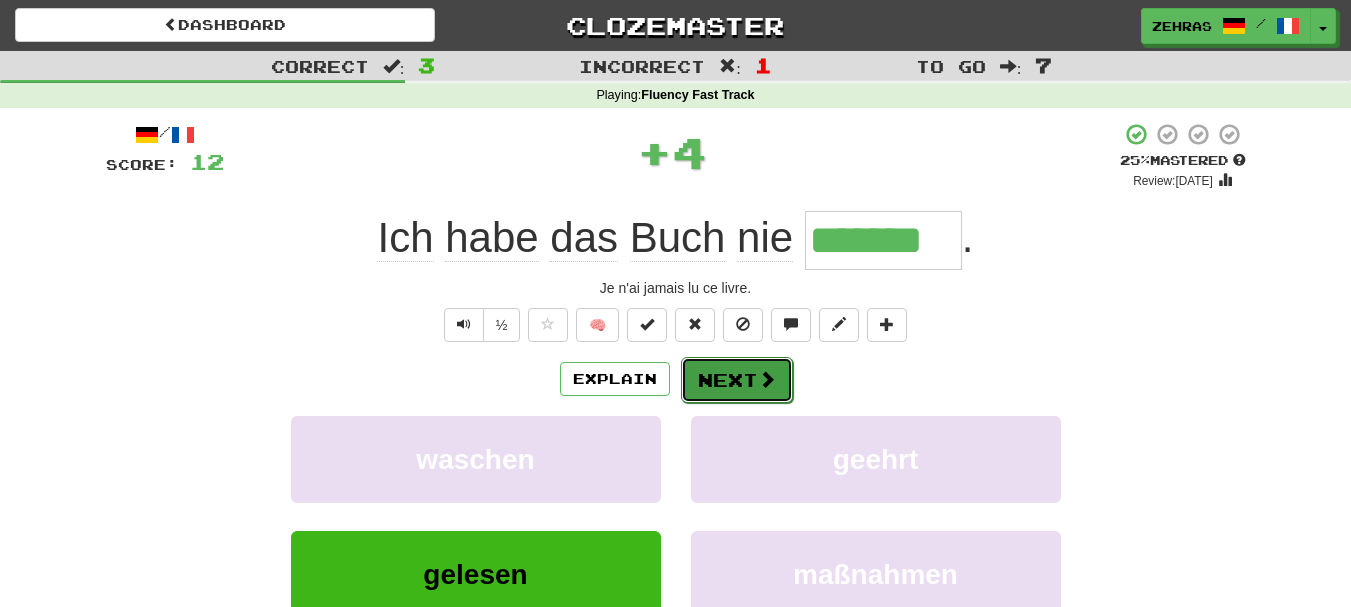 click on "Next" at bounding box center [737, 380] 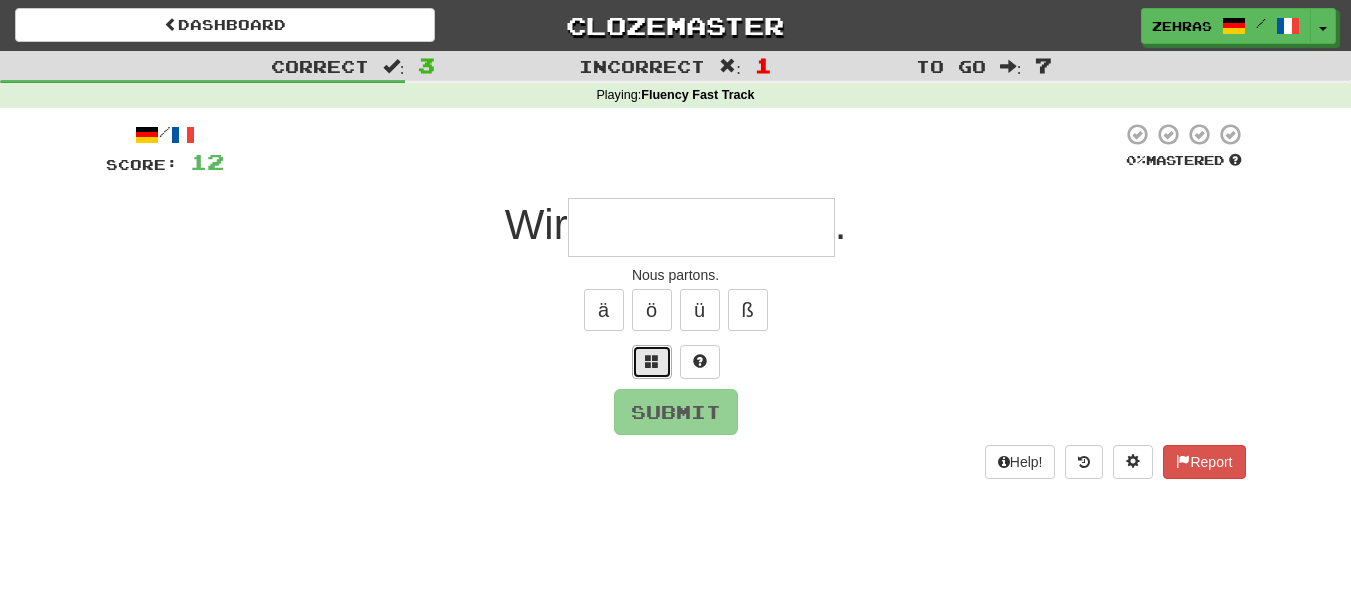 click at bounding box center [652, 361] 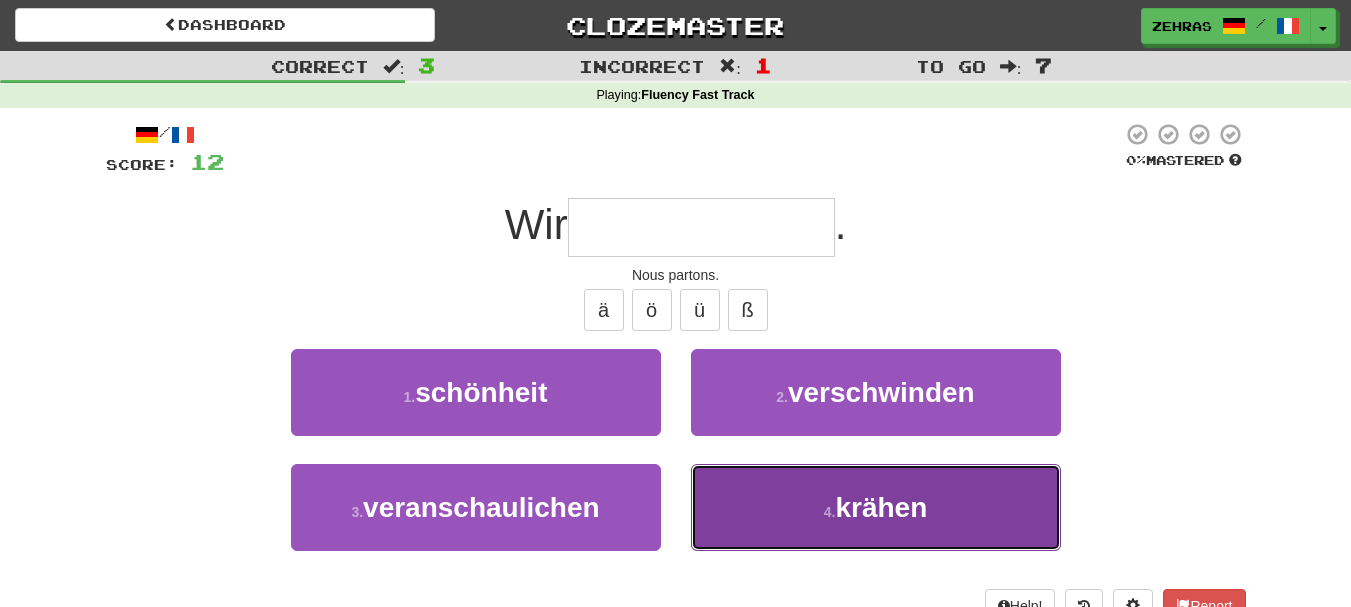 click on "4 .  krähen" at bounding box center (876, 507) 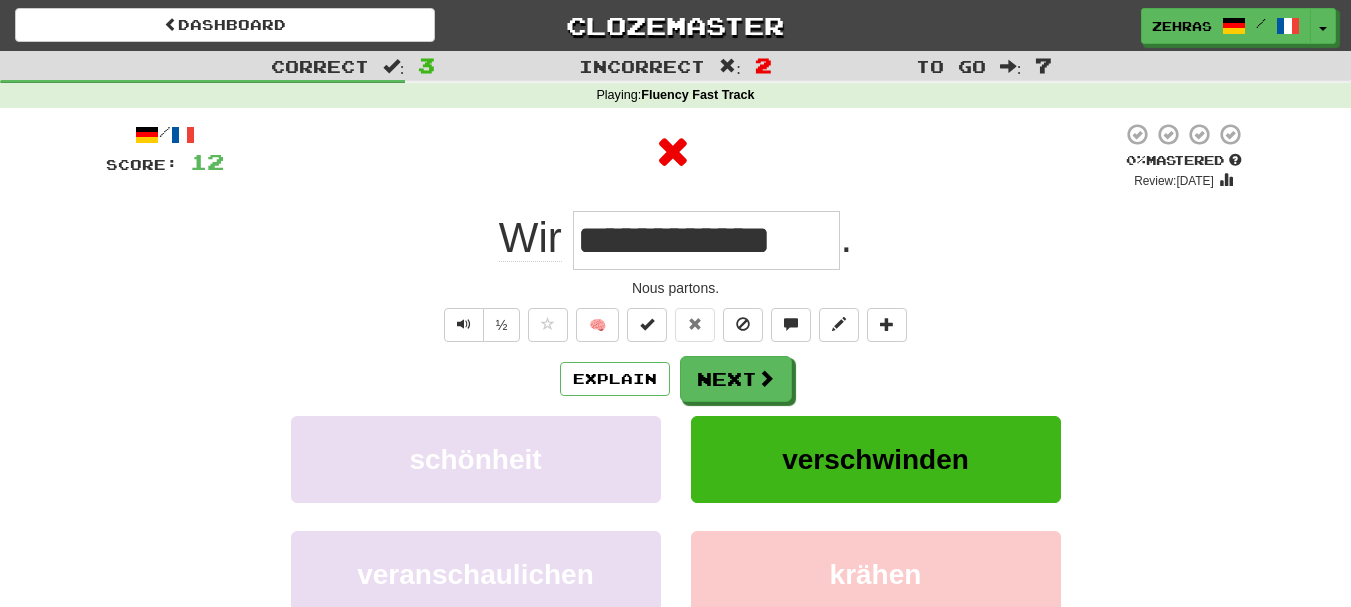 click on "verschwinden" at bounding box center (876, 473) 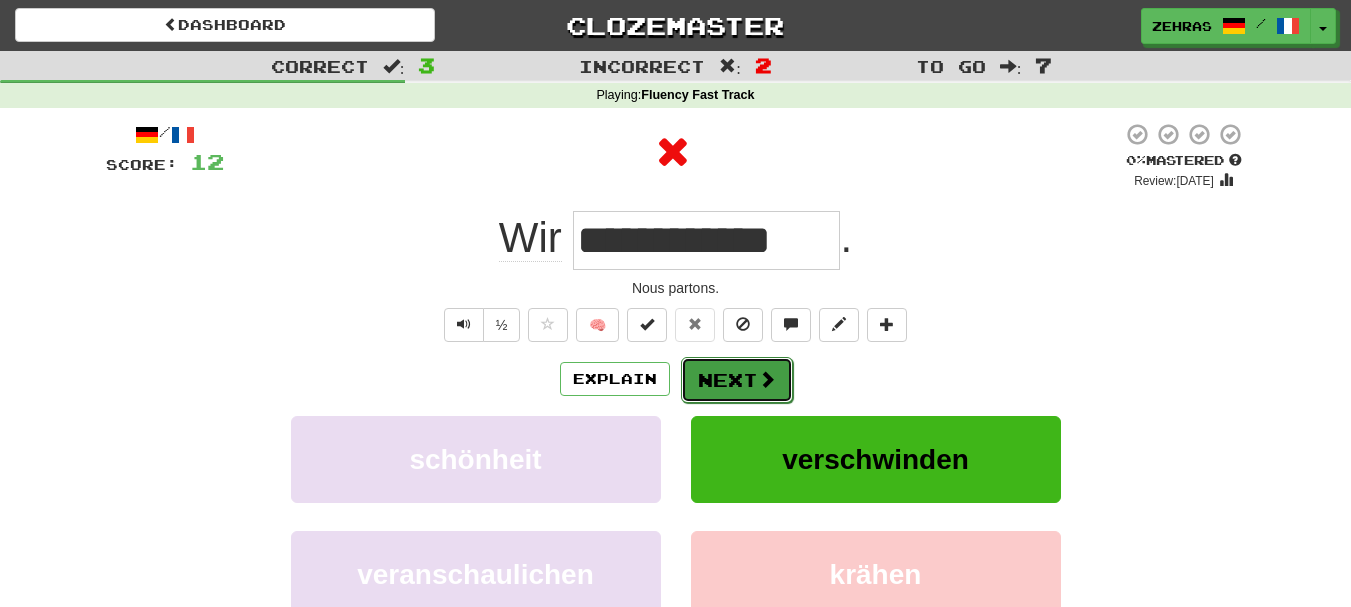 click on "Next" at bounding box center (737, 380) 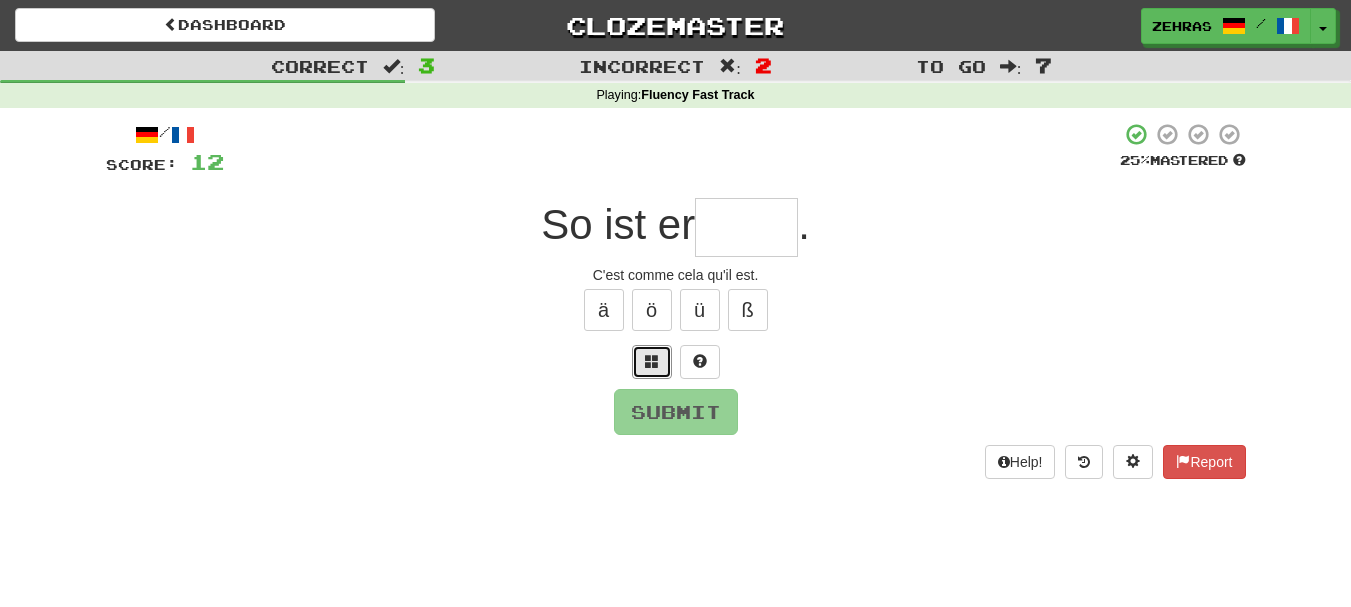 click at bounding box center (652, 361) 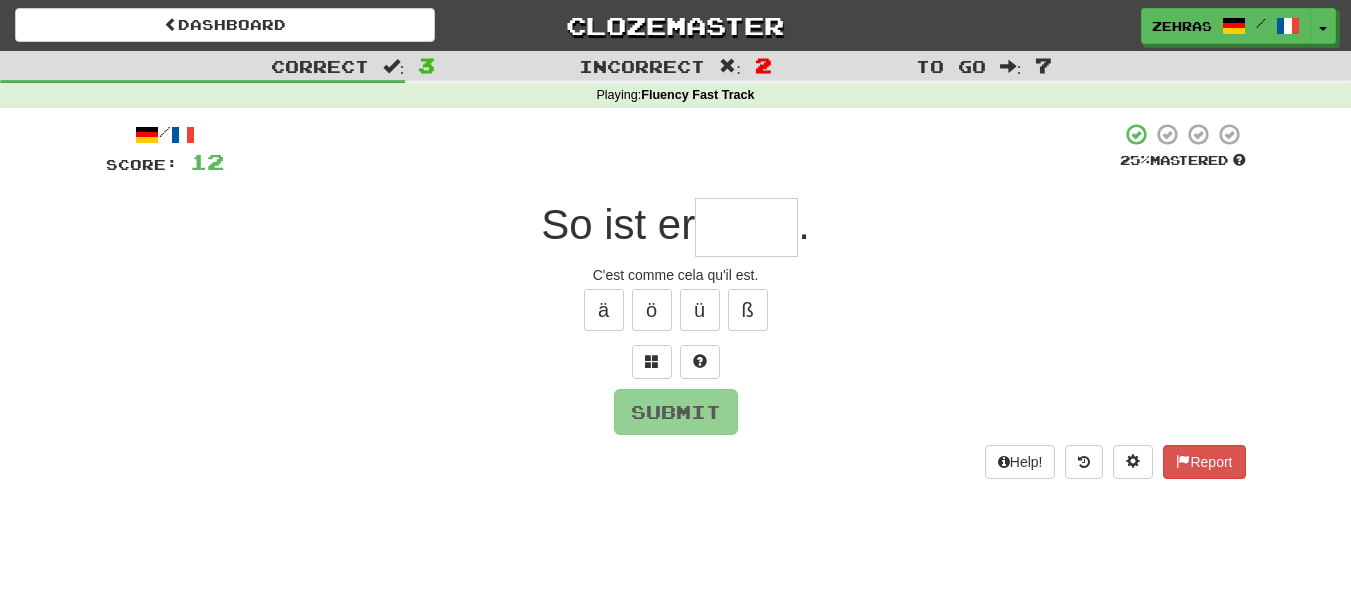 type on "****" 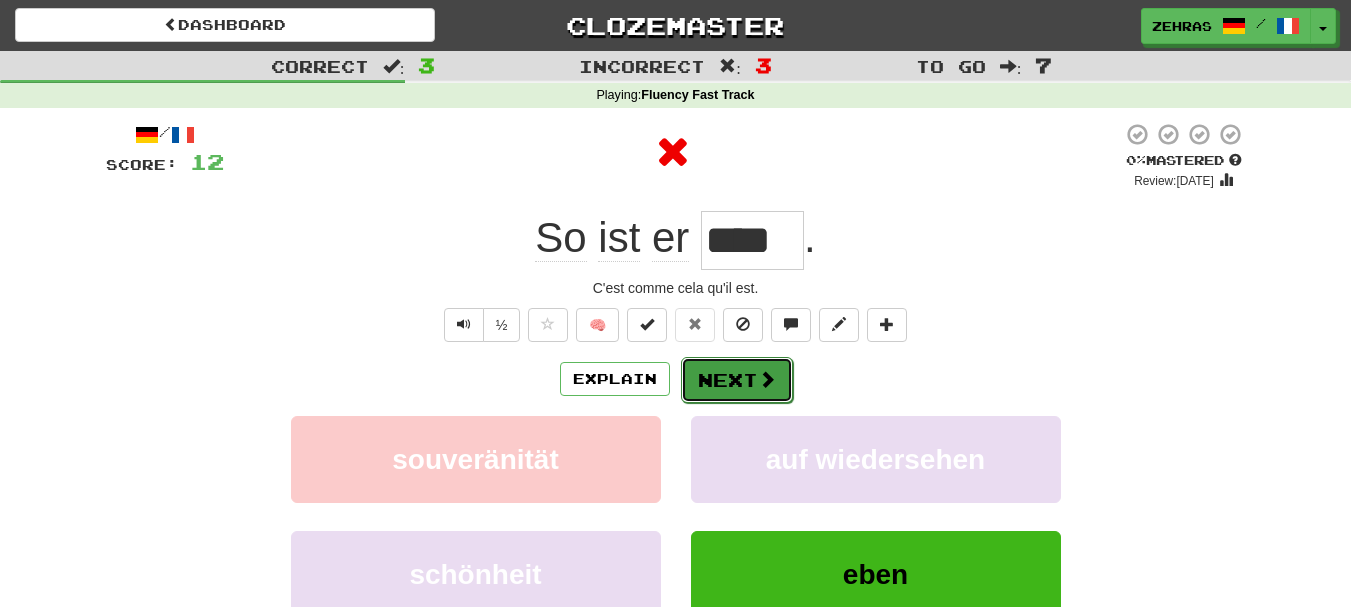 click on "Next" at bounding box center [737, 380] 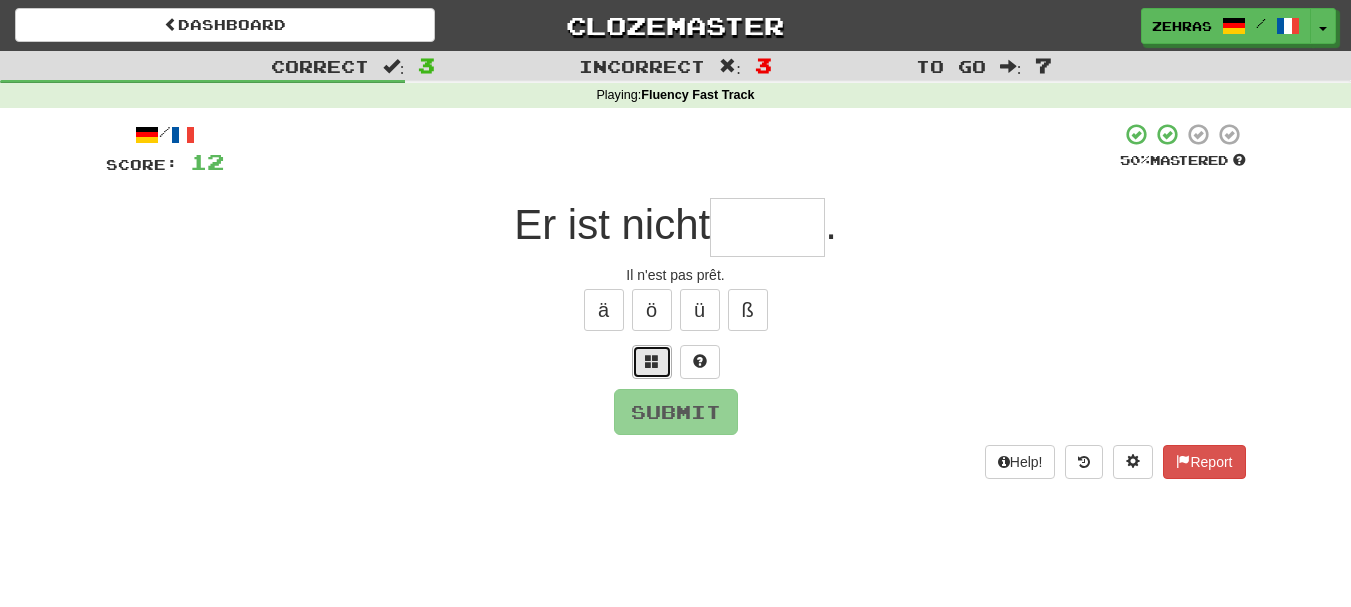 click at bounding box center (652, 361) 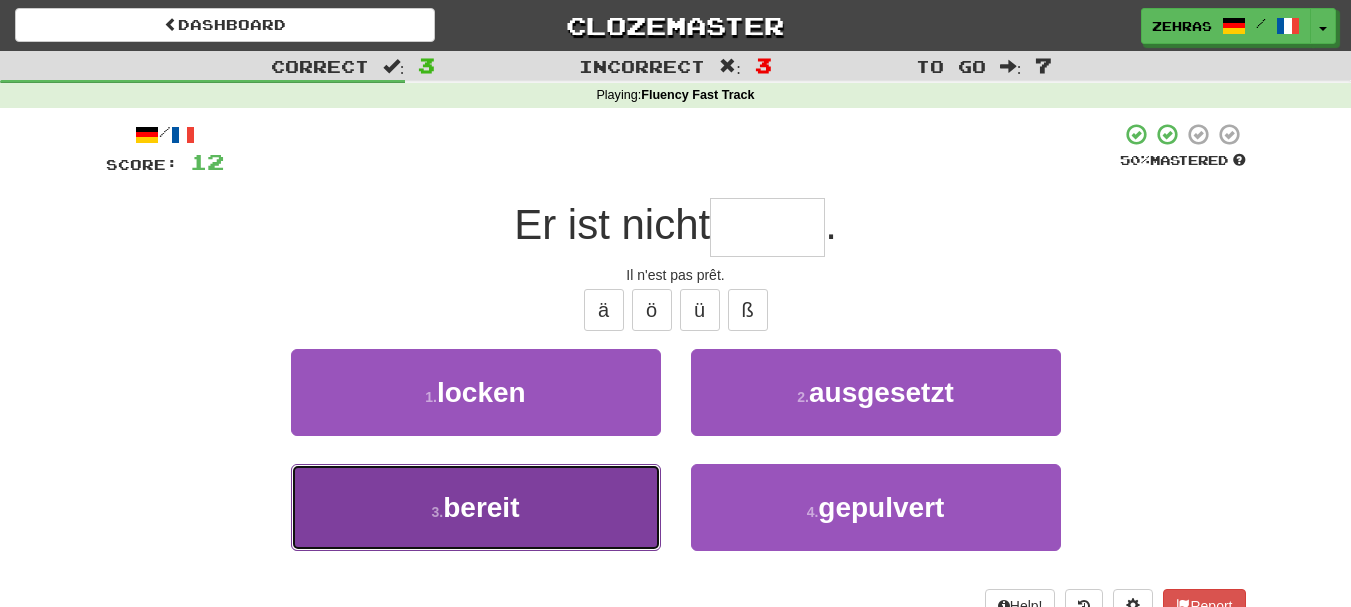 click on "3 .  bereit" at bounding box center (476, 507) 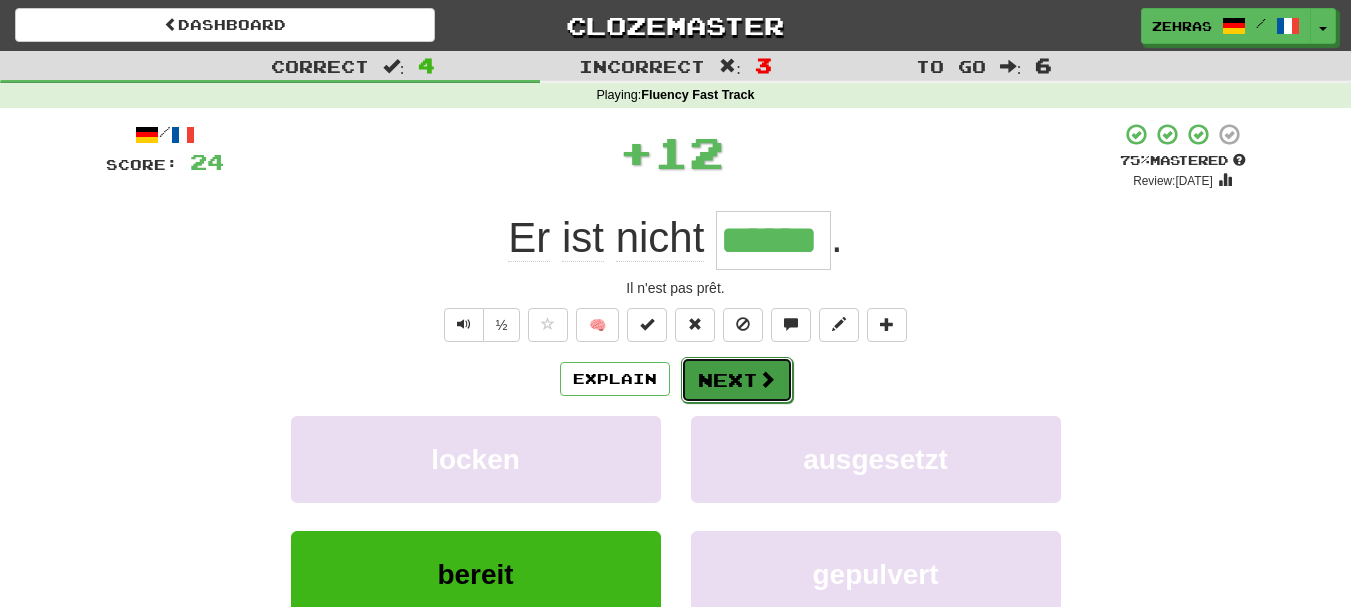 click on "Next" at bounding box center (737, 380) 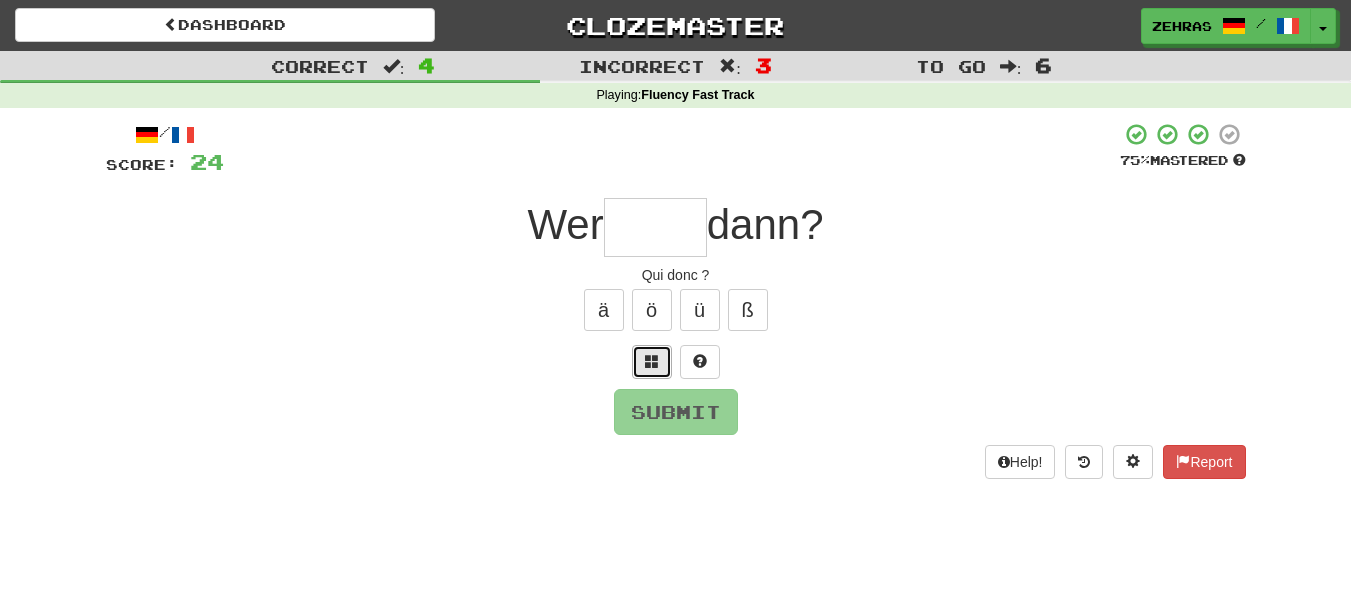 click at bounding box center [652, 362] 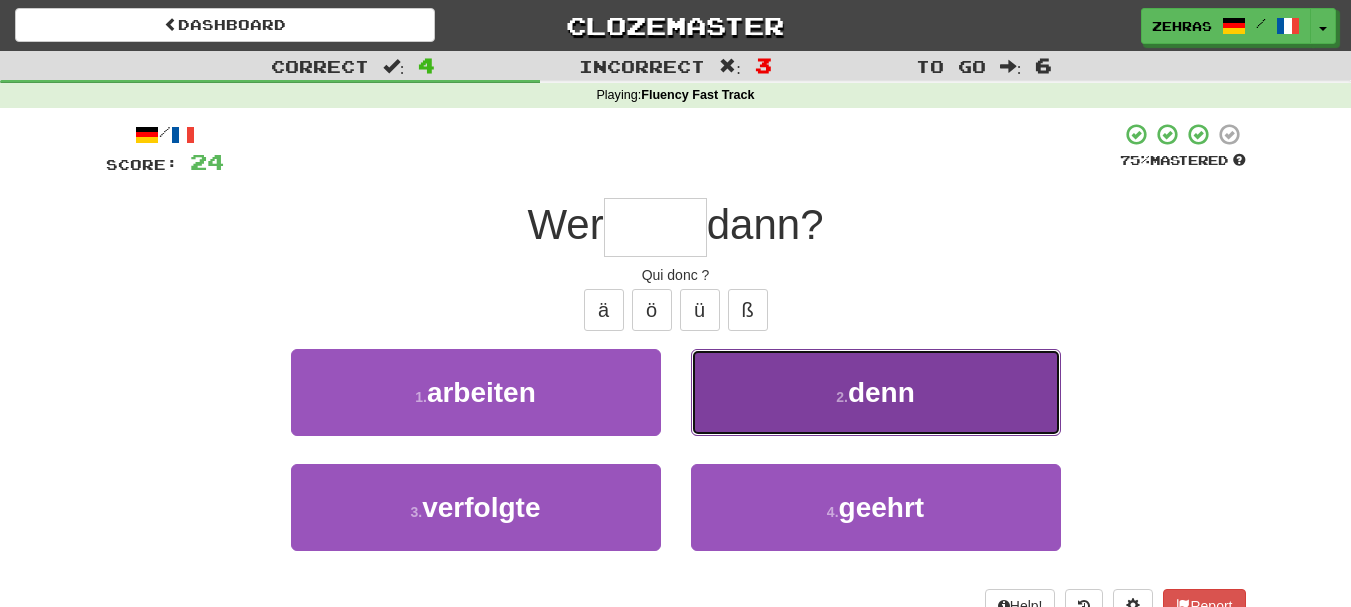 click on "2 .  denn" at bounding box center [876, 392] 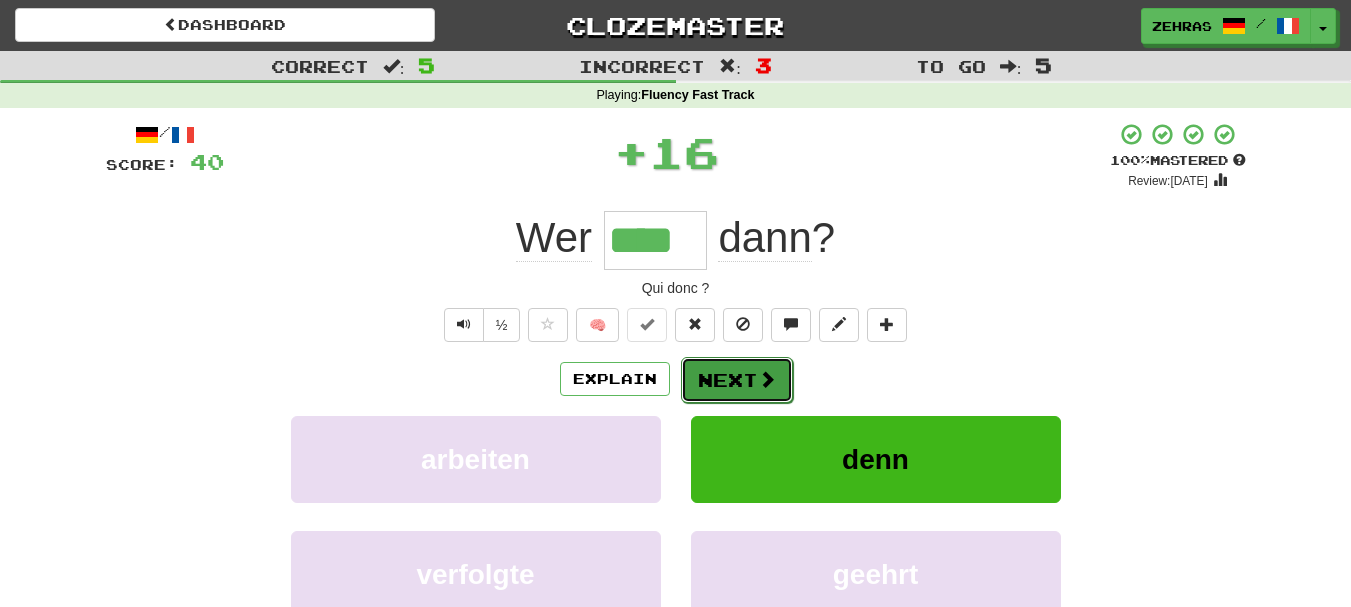 click on "Next" at bounding box center (737, 380) 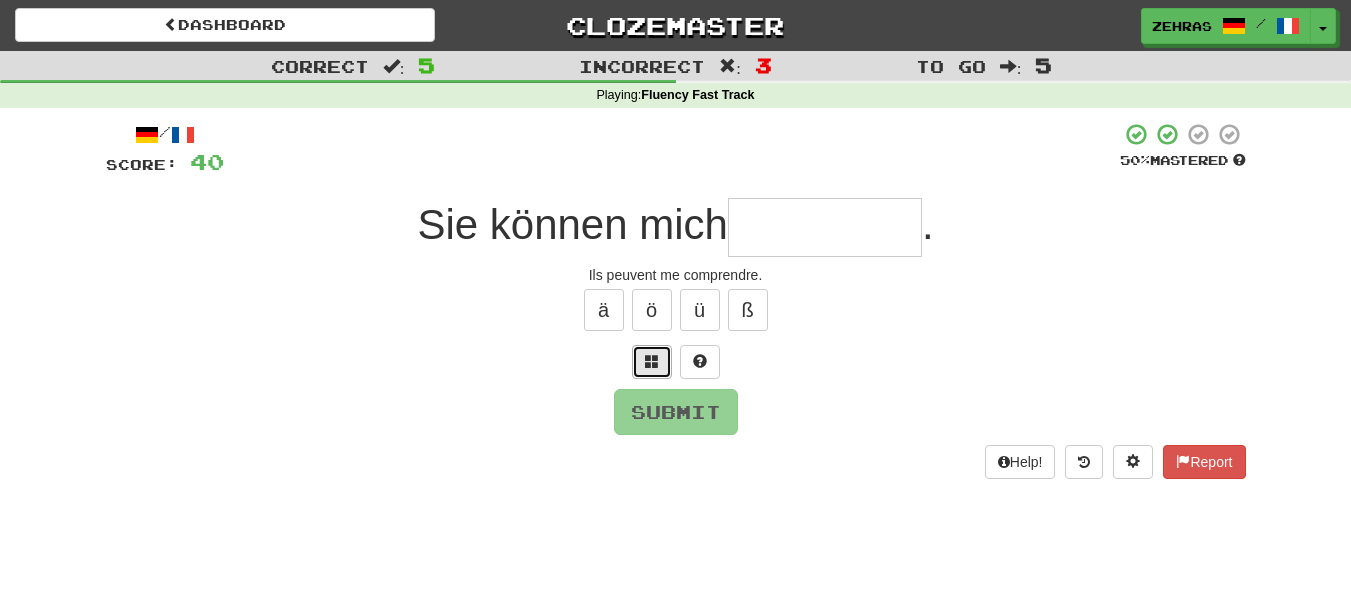 click at bounding box center (652, 362) 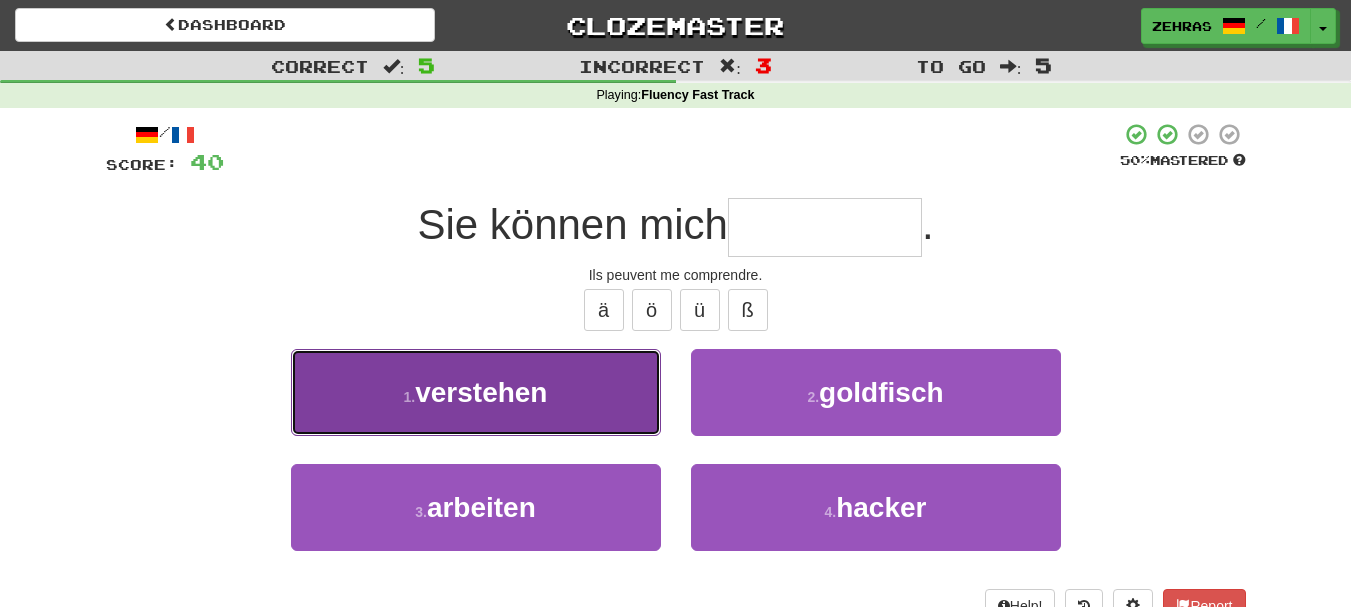 click on "1 .  verstehen" at bounding box center [476, 392] 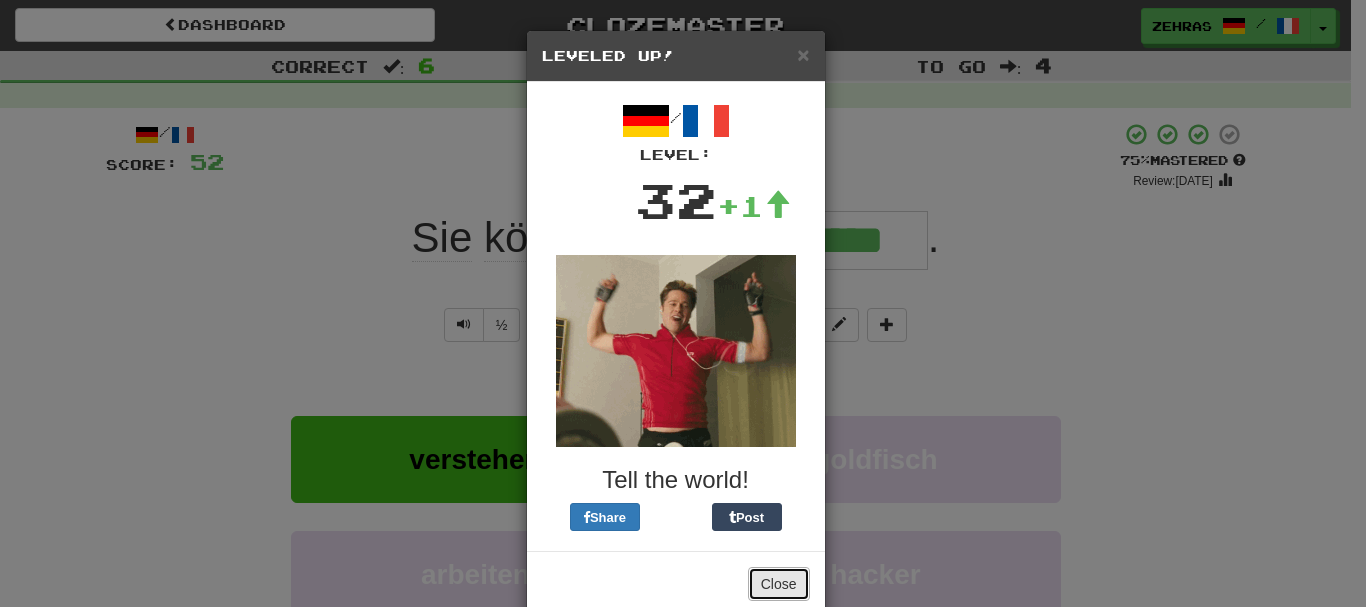 click on "Close" at bounding box center [779, 584] 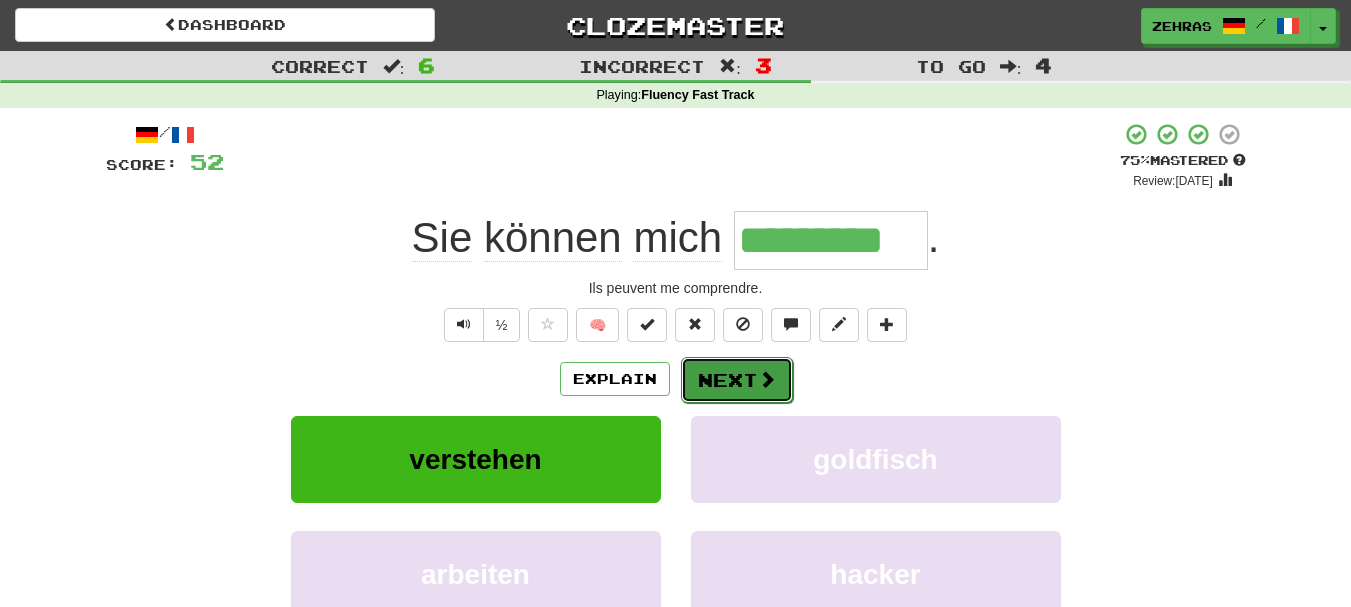click on "Next" at bounding box center [737, 380] 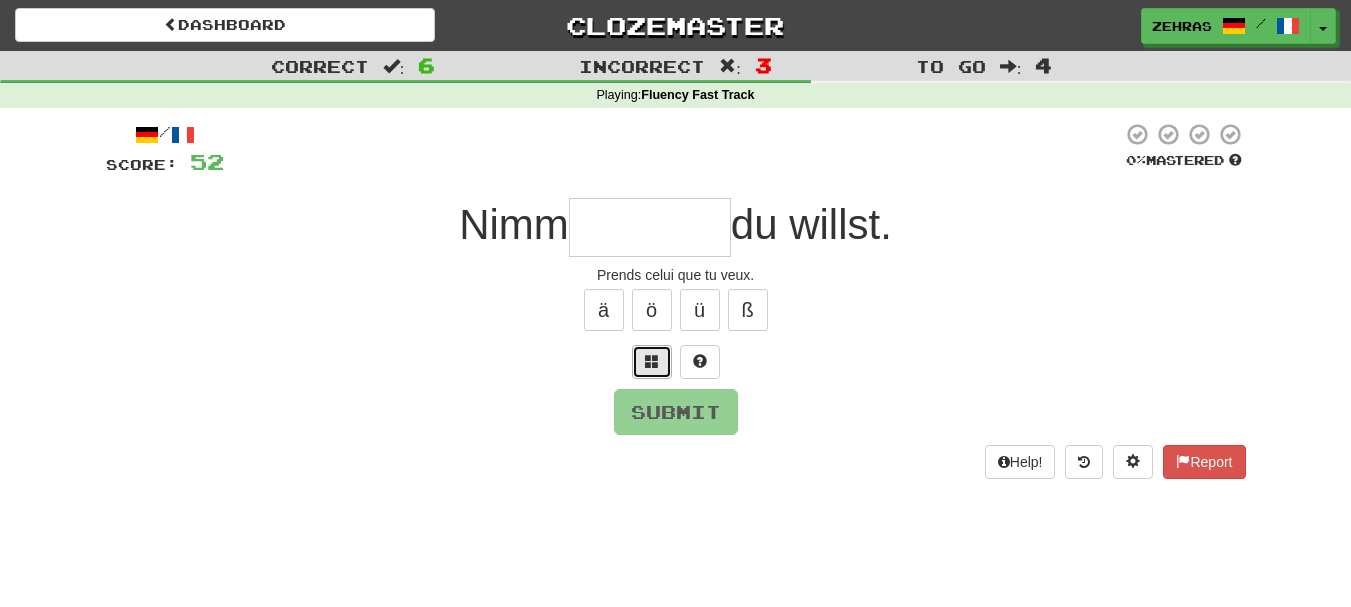 click at bounding box center (652, 361) 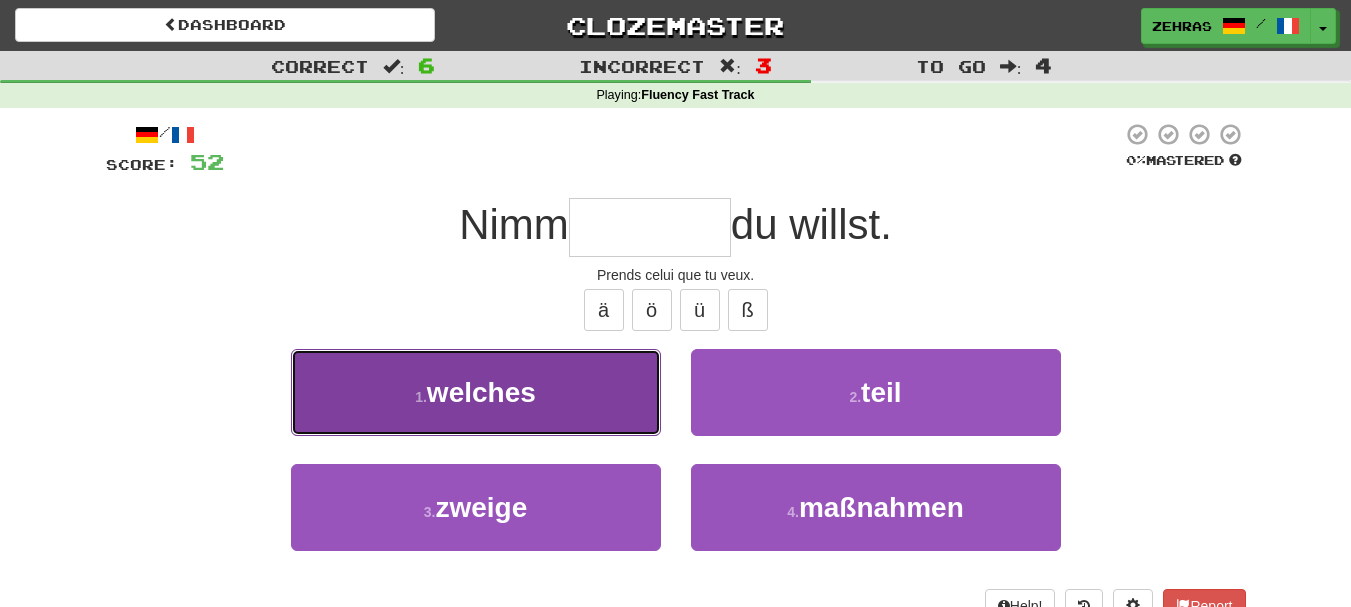 click on "welches" at bounding box center [481, 392] 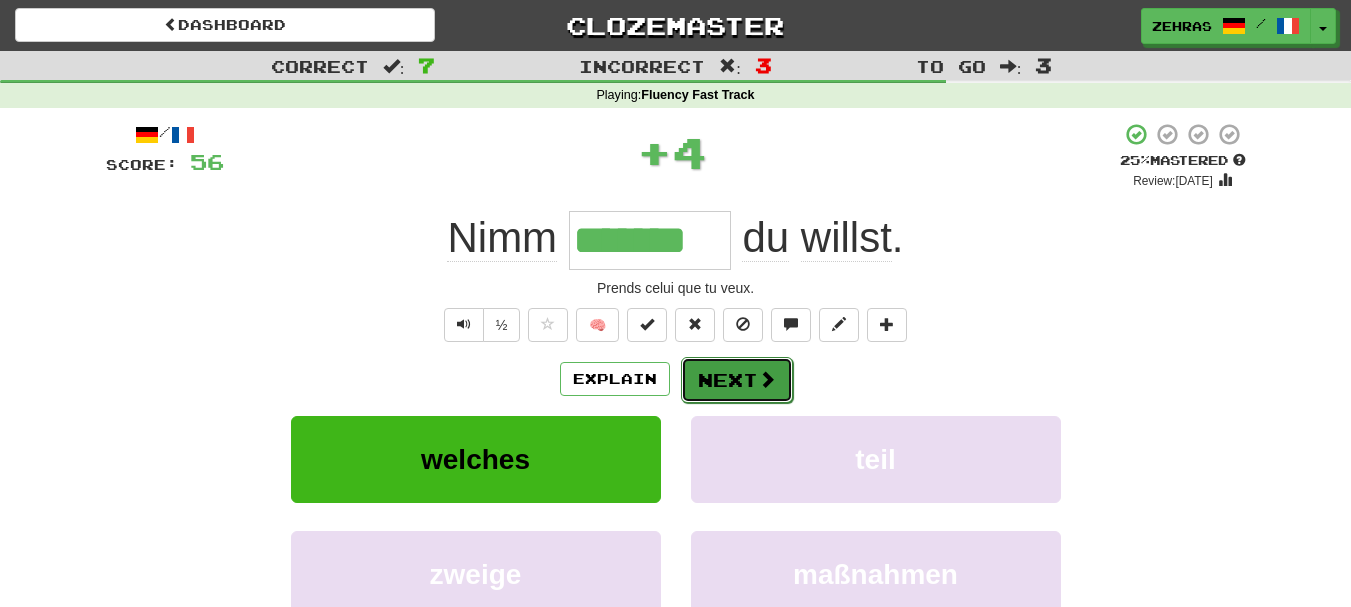 click on "Next" at bounding box center (737, 380) 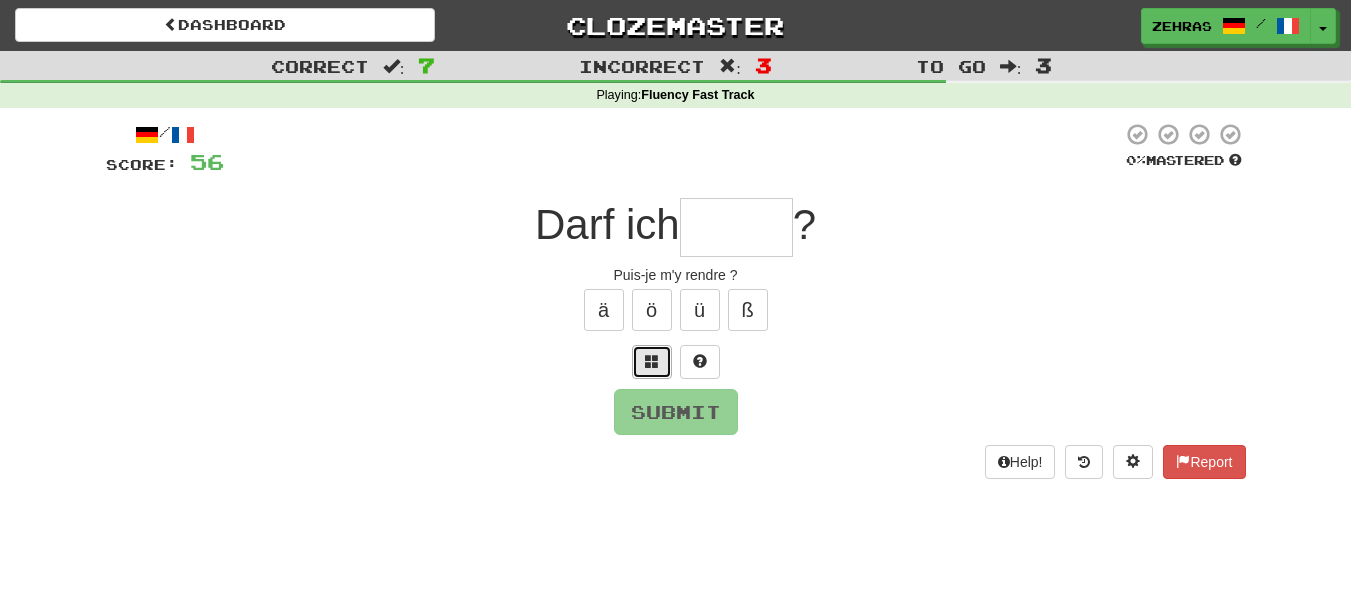 click at bounding box center [652, 362] 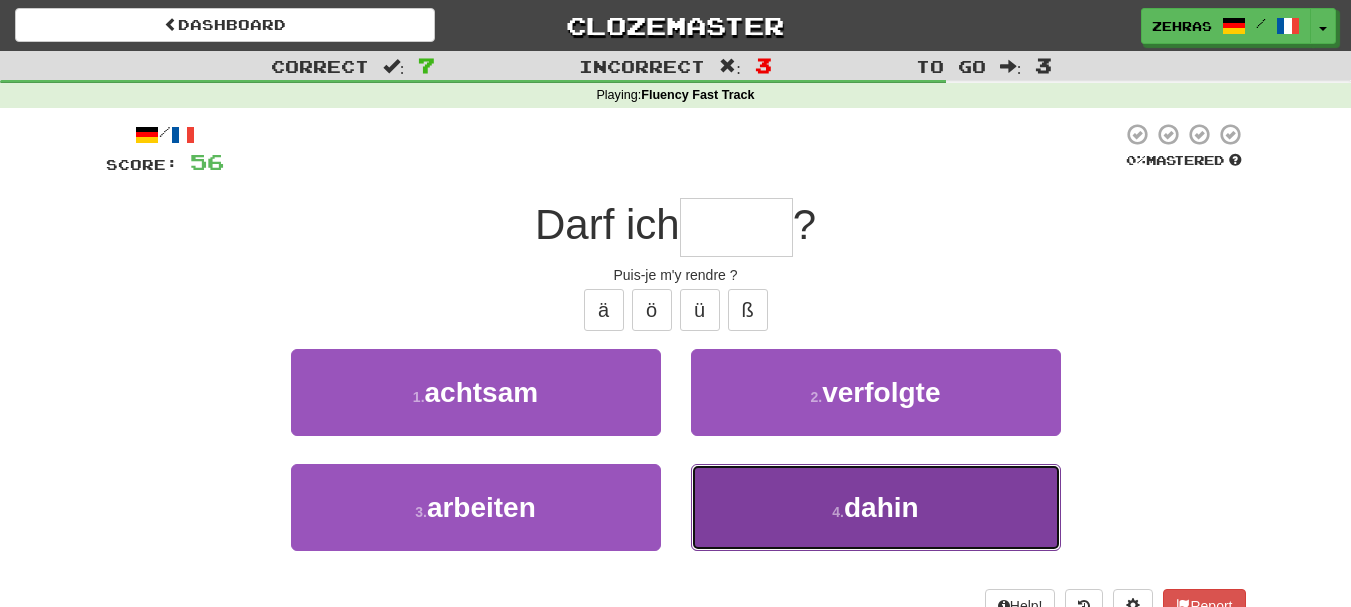click on "4 .  dahin" at bounding box center (876, 507) 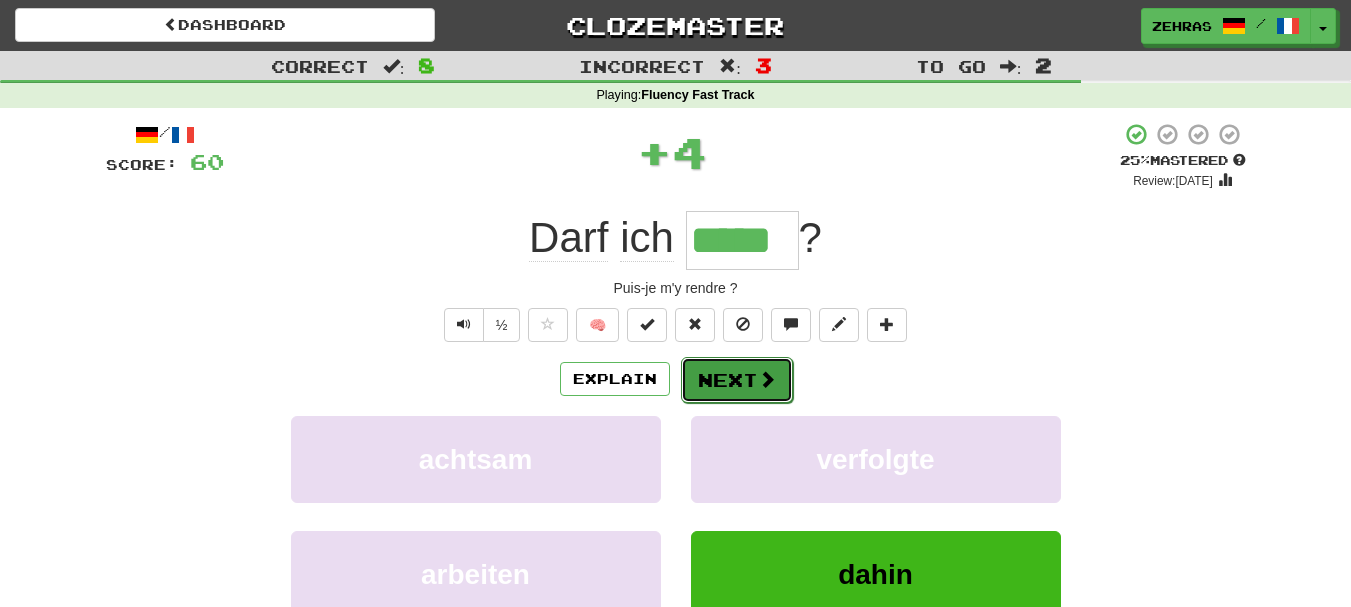 click on "Next" at bounding box center [737, 380] 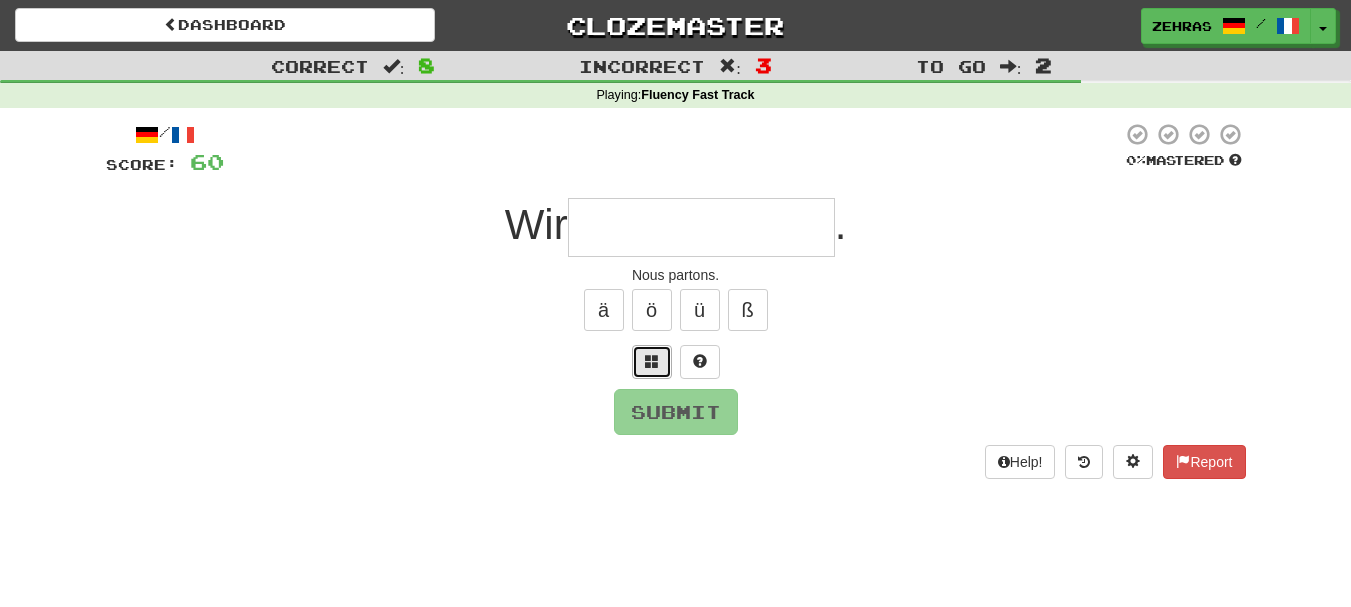 click at bounding box center [652, 361] 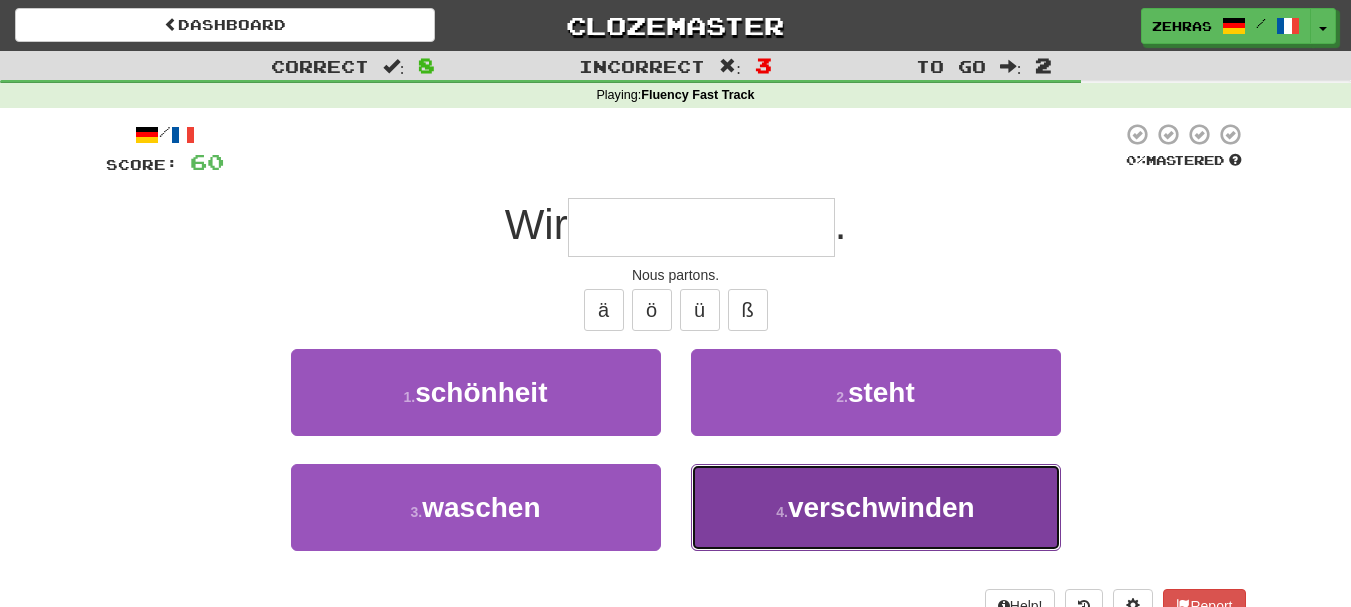 click on "verschwinden" at bounding box center (881, 507) 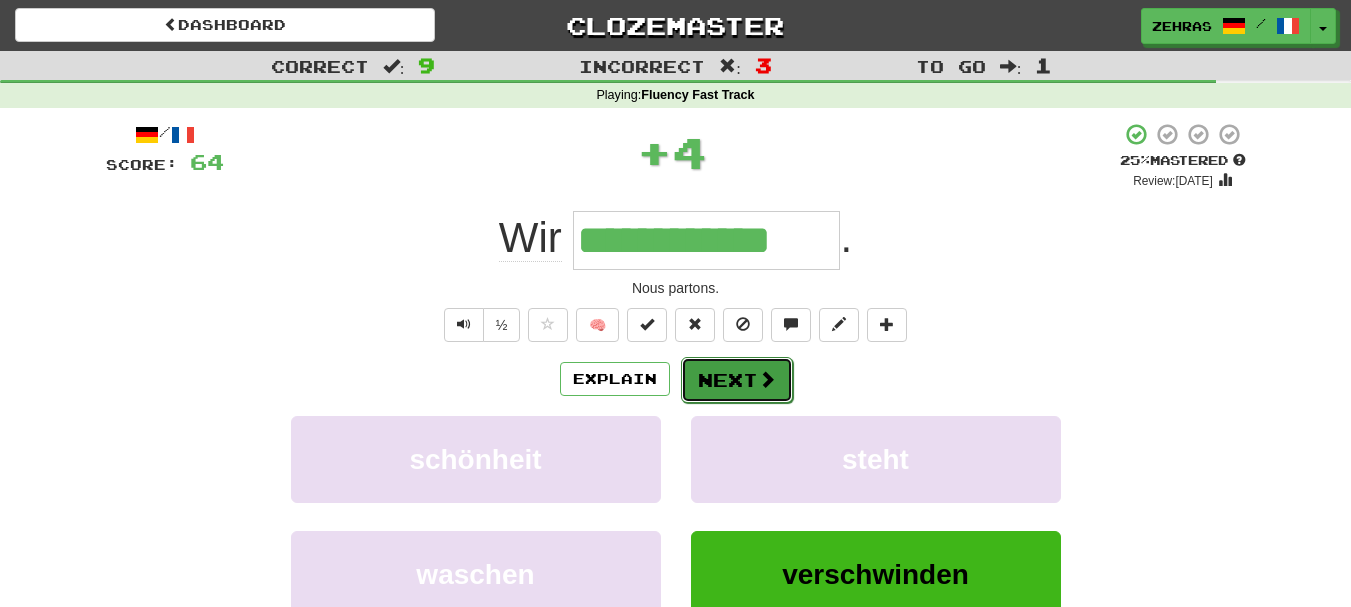click on "Next" at bounding box center (737, 380) 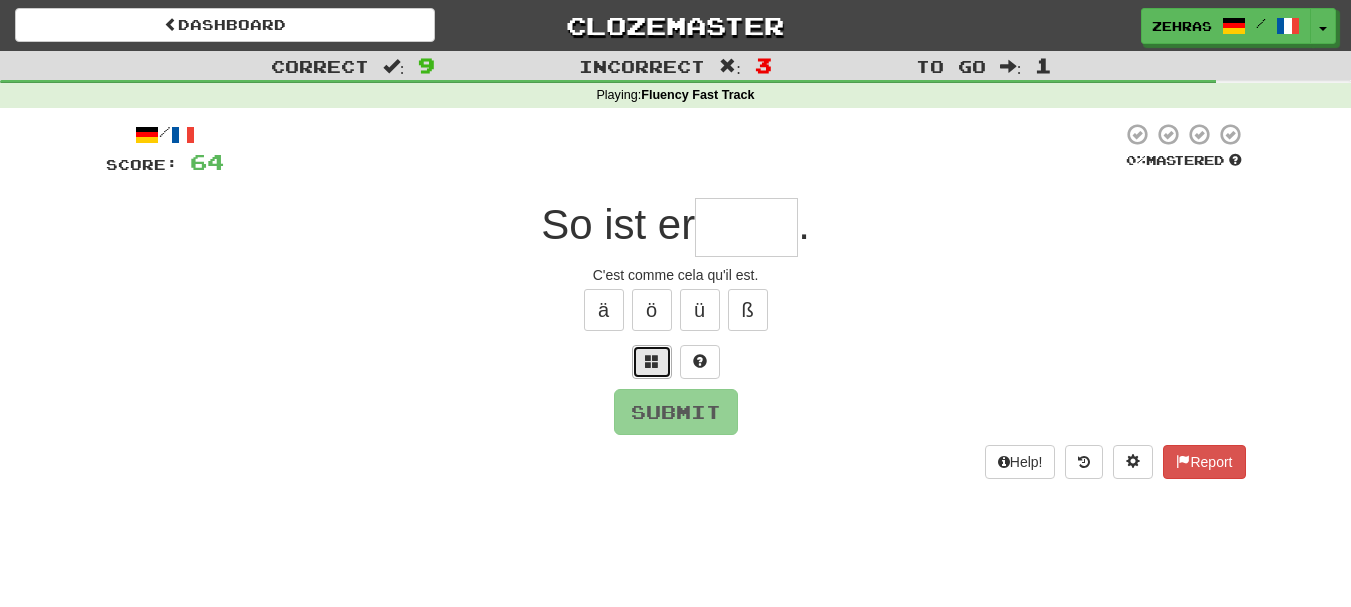 click at bounding box center (652, 362) 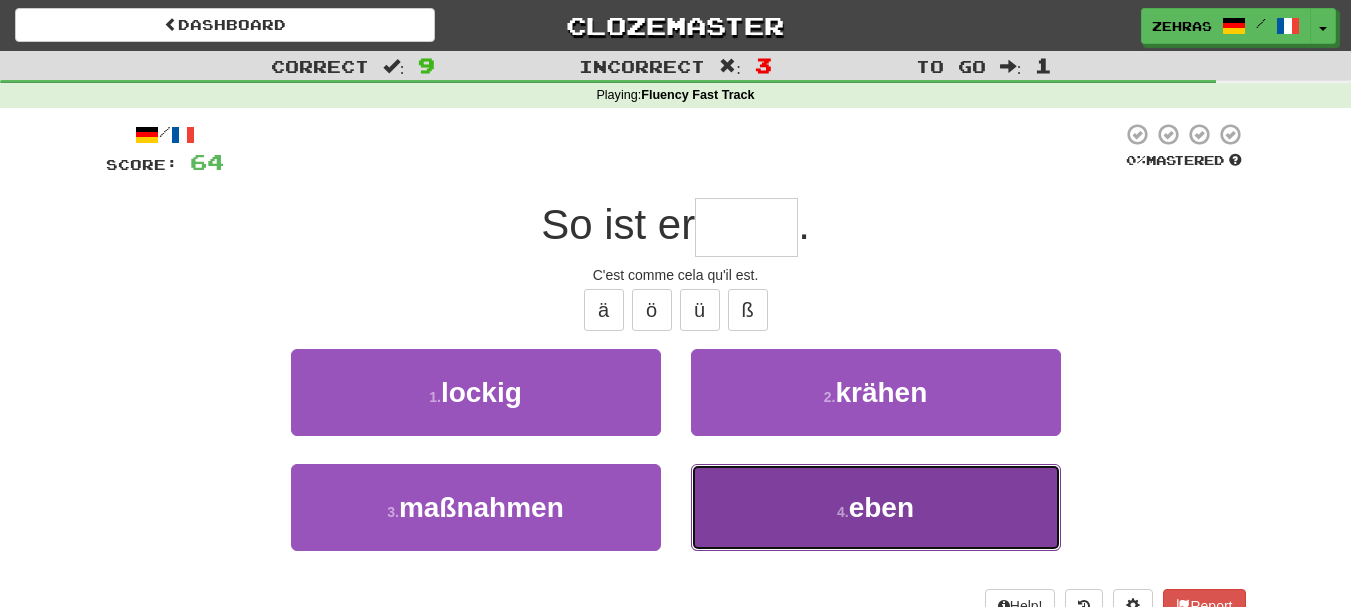 click on "4 .  eben" at bounding box center (876, 507) 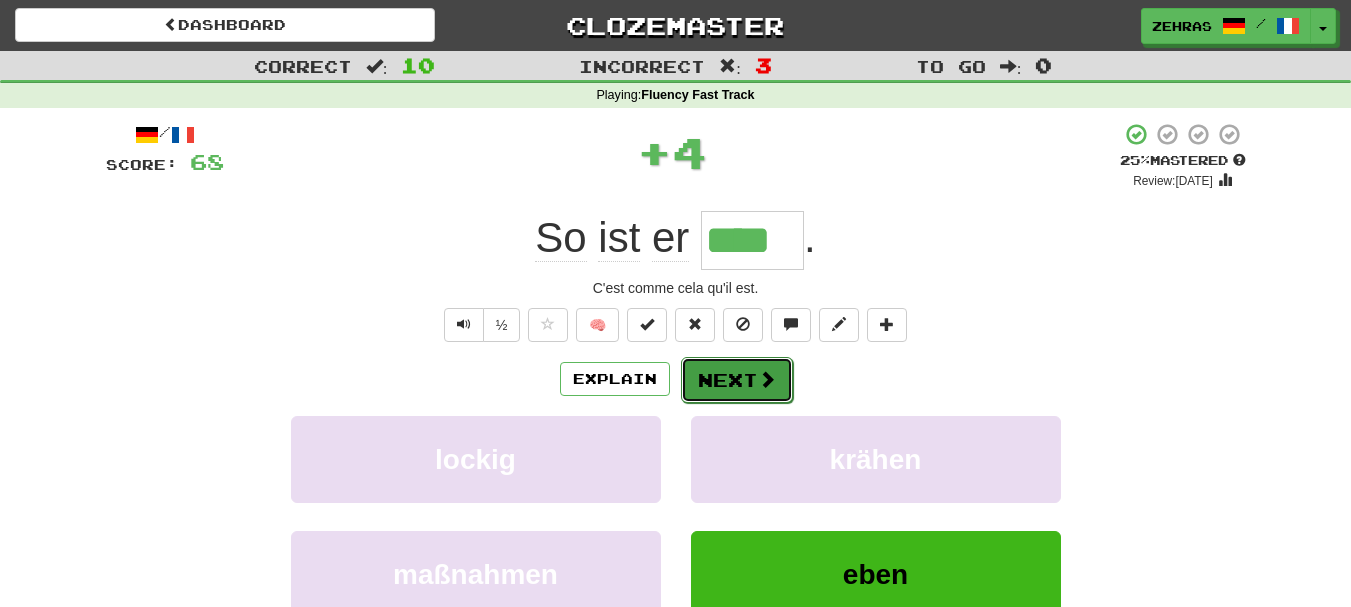 click on "Next" at bounding box center (737, 380) 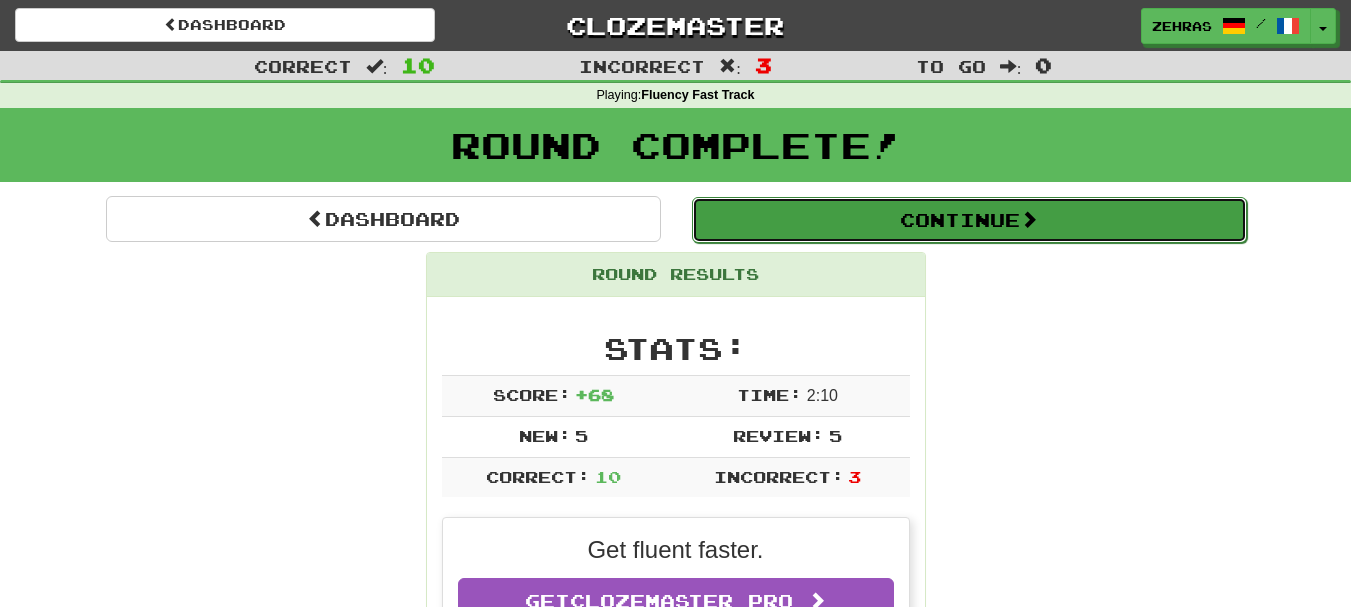 click on "Continue" at bounding box center [969, 220] 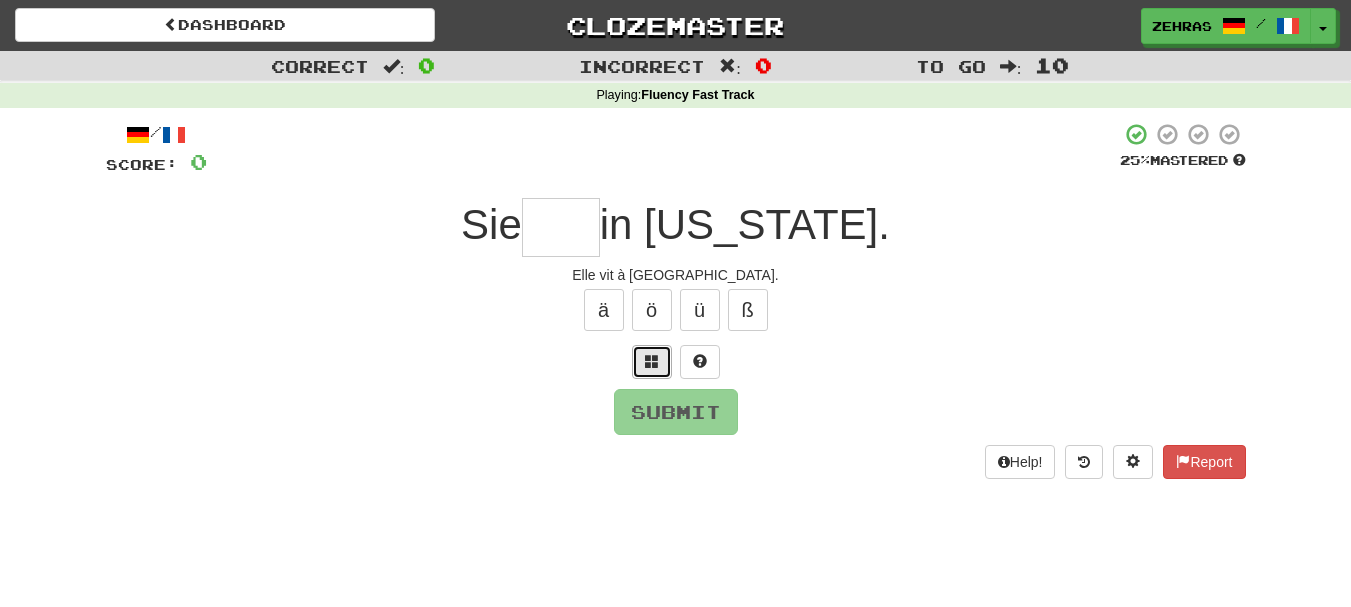 click at bounding box center (652, 361) 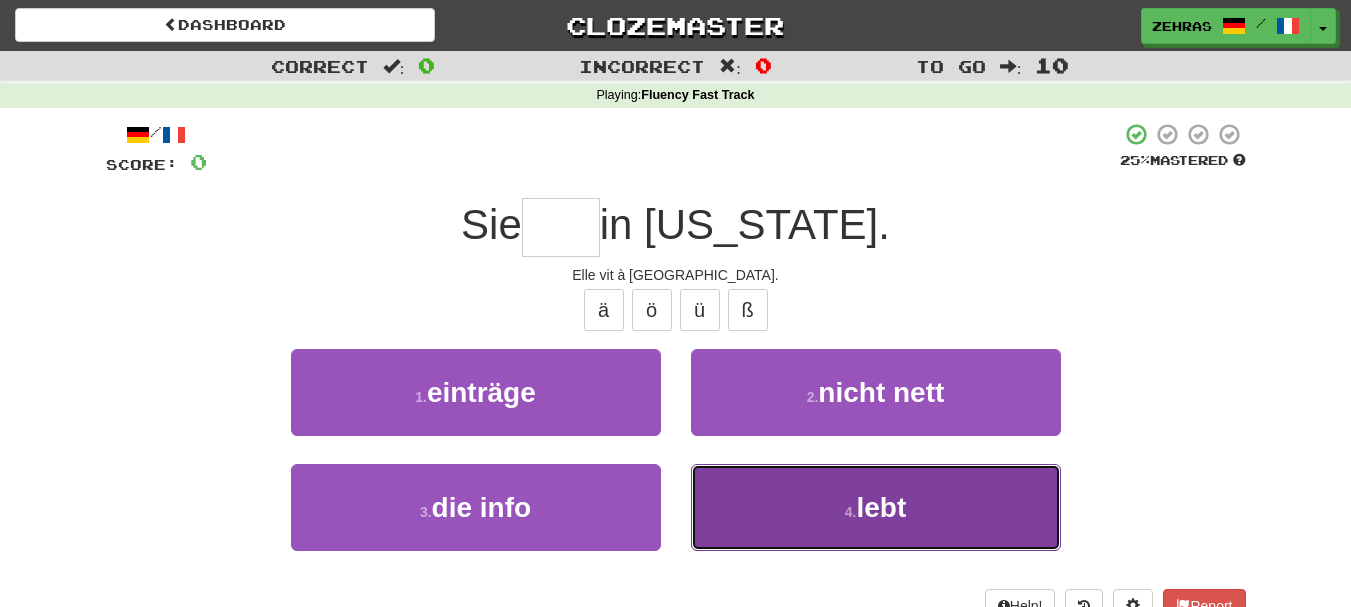 click on "4 .  lebt" at bounding box center (876, 507) 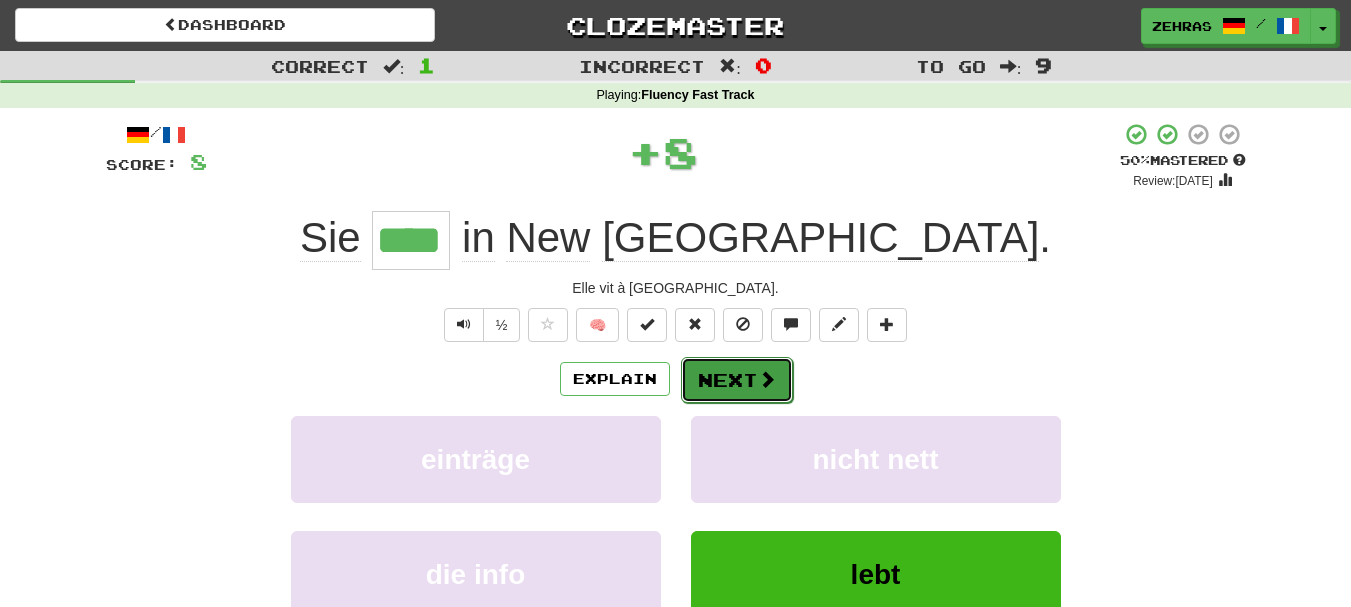 click on "Next" at bounding box center [737, 380] 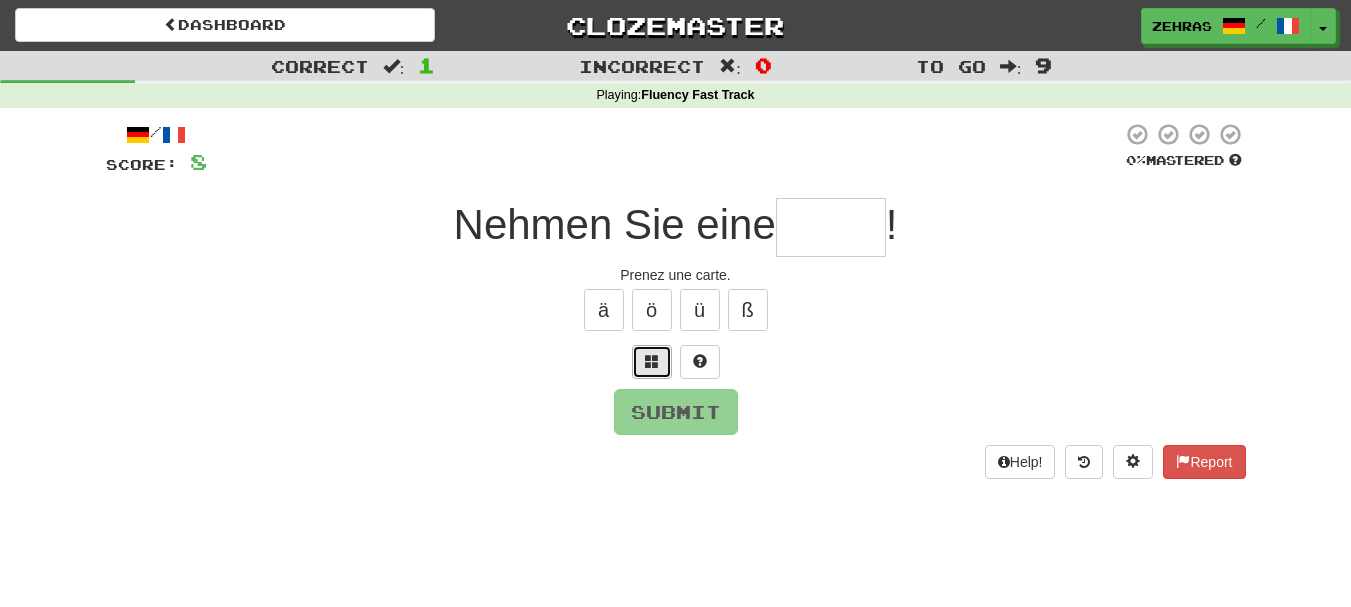 click at bounding box center [652, 361] 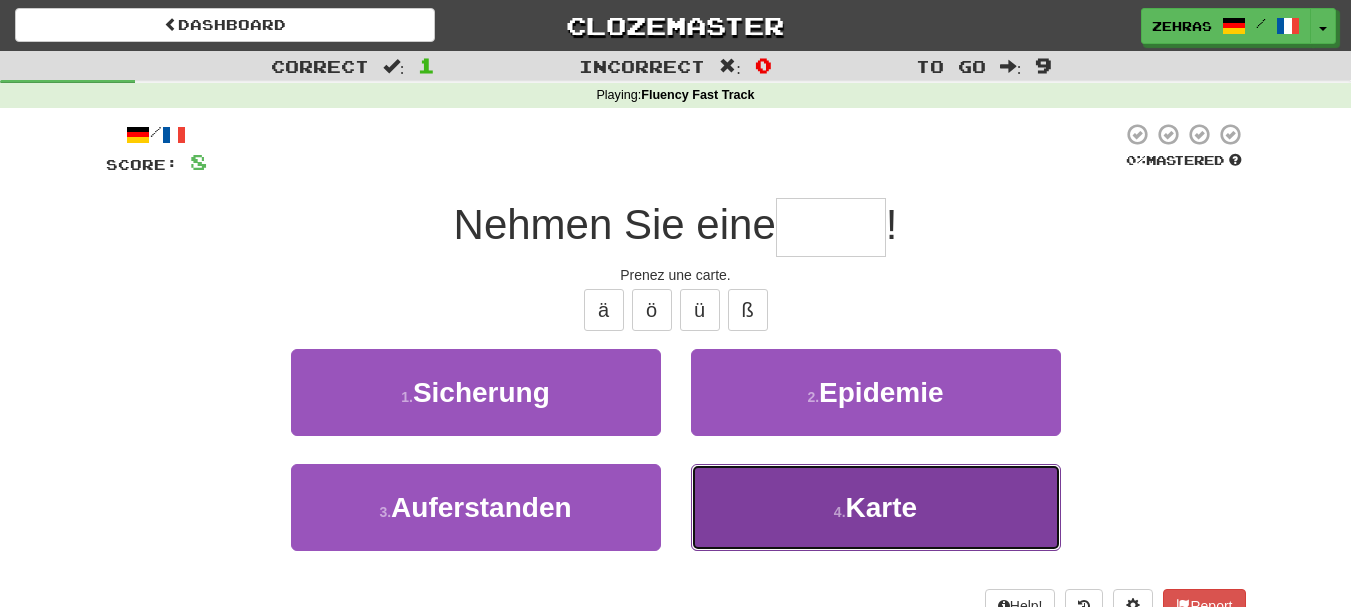 click on "4 .  Karte" at bounding box center (876, 507) 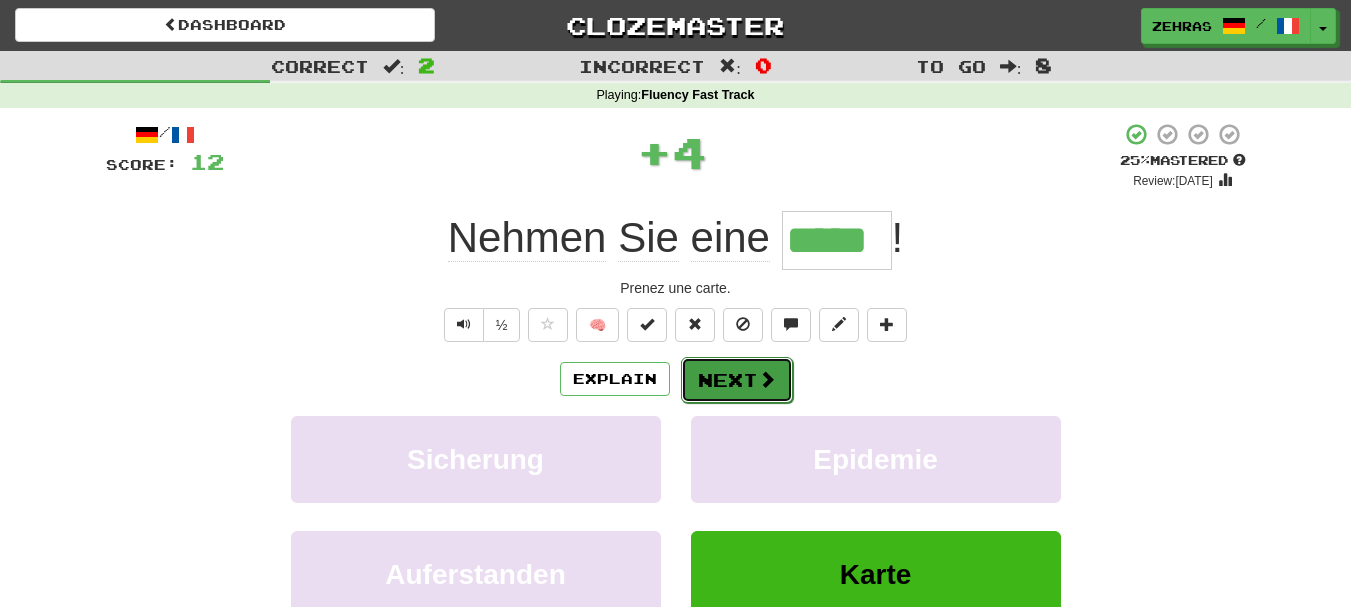 click on "Next" at bounding box center (737, 380) 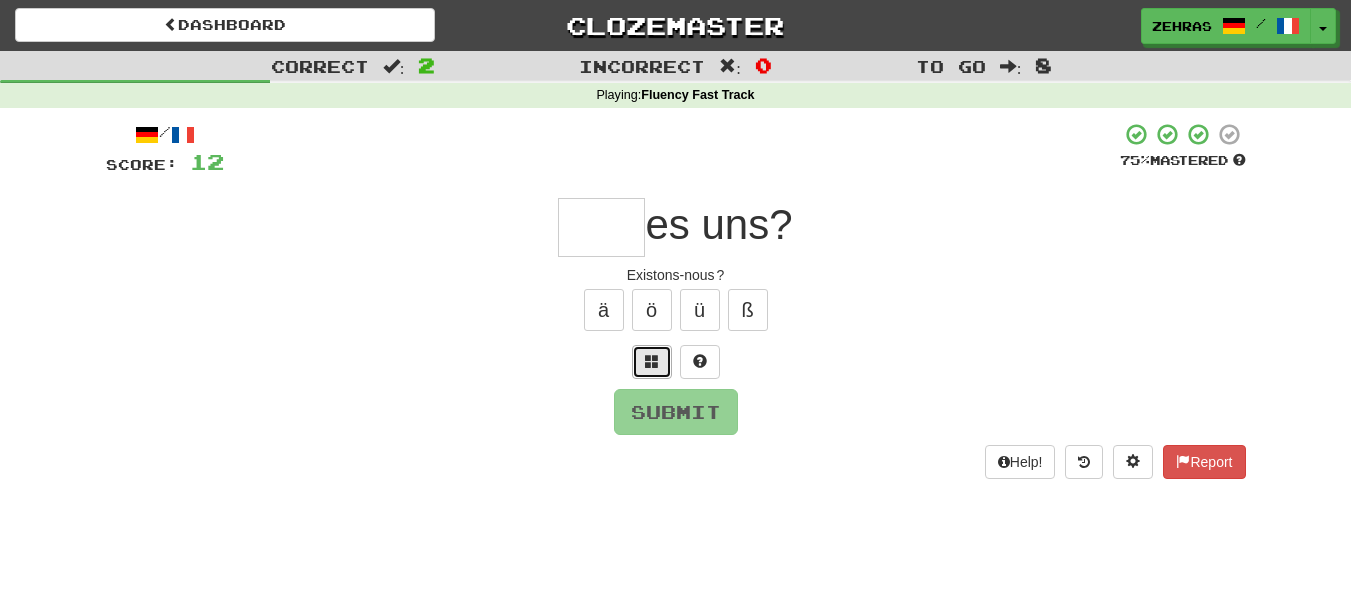 click at bounding box center (652, 362) 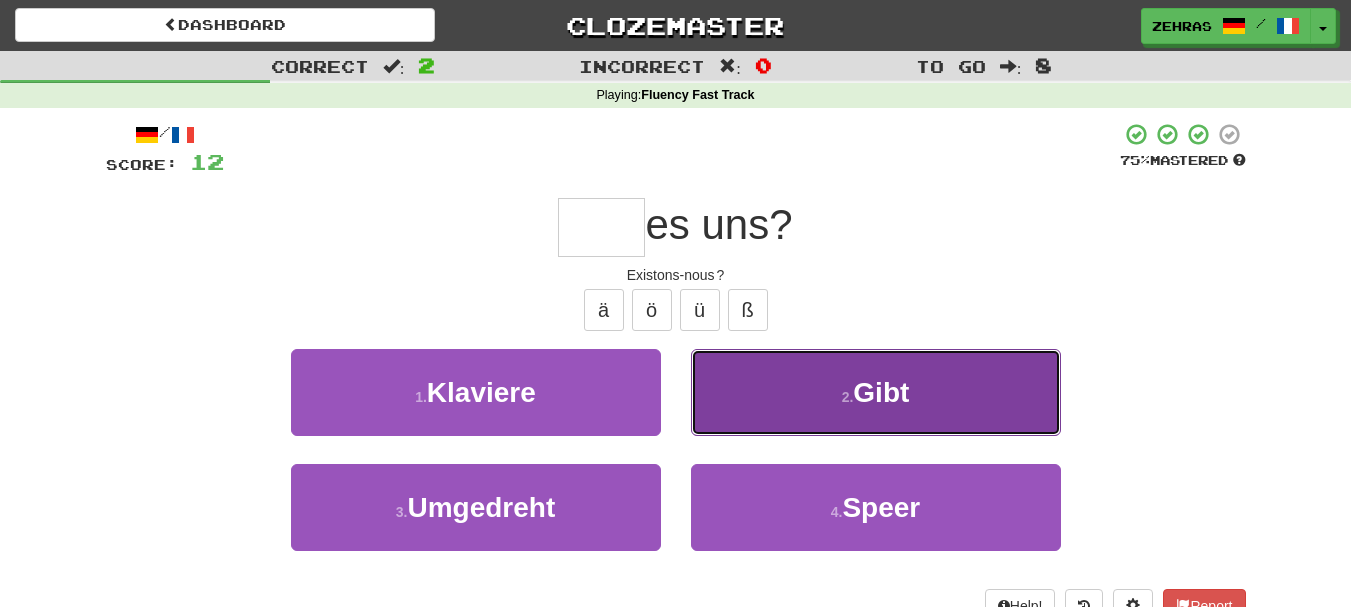 click on "2 .  Gibt" at bounding box center [876, 392] 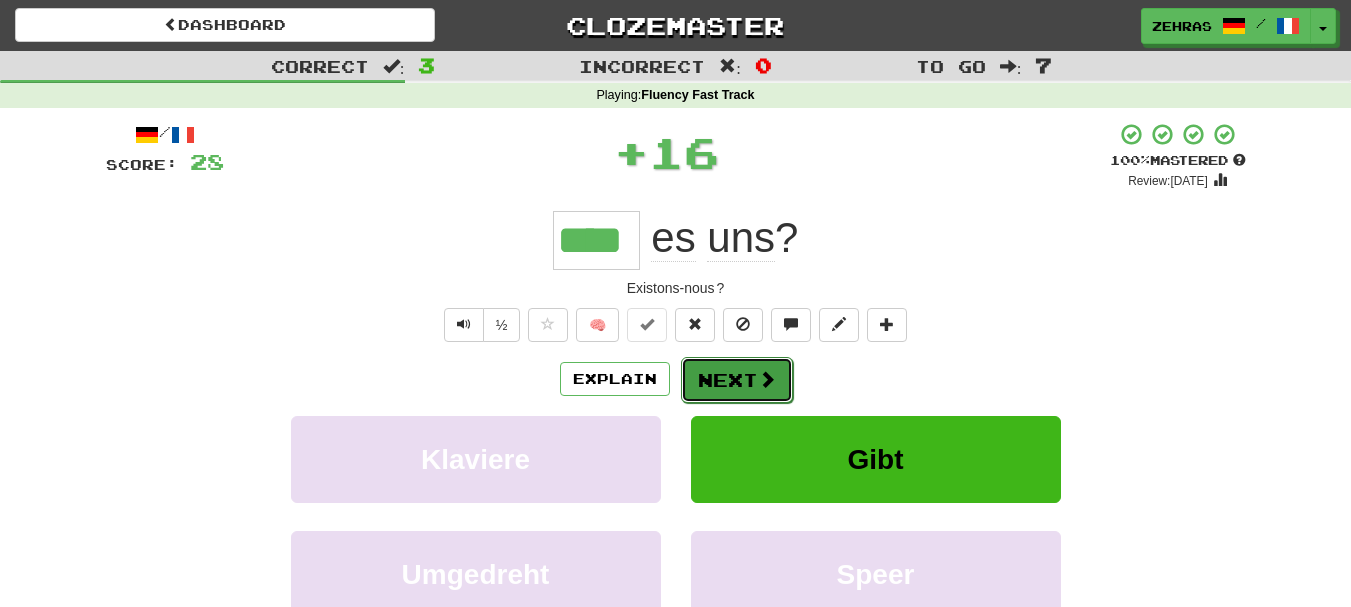 click on "Next" at bounding box center (737, 380) 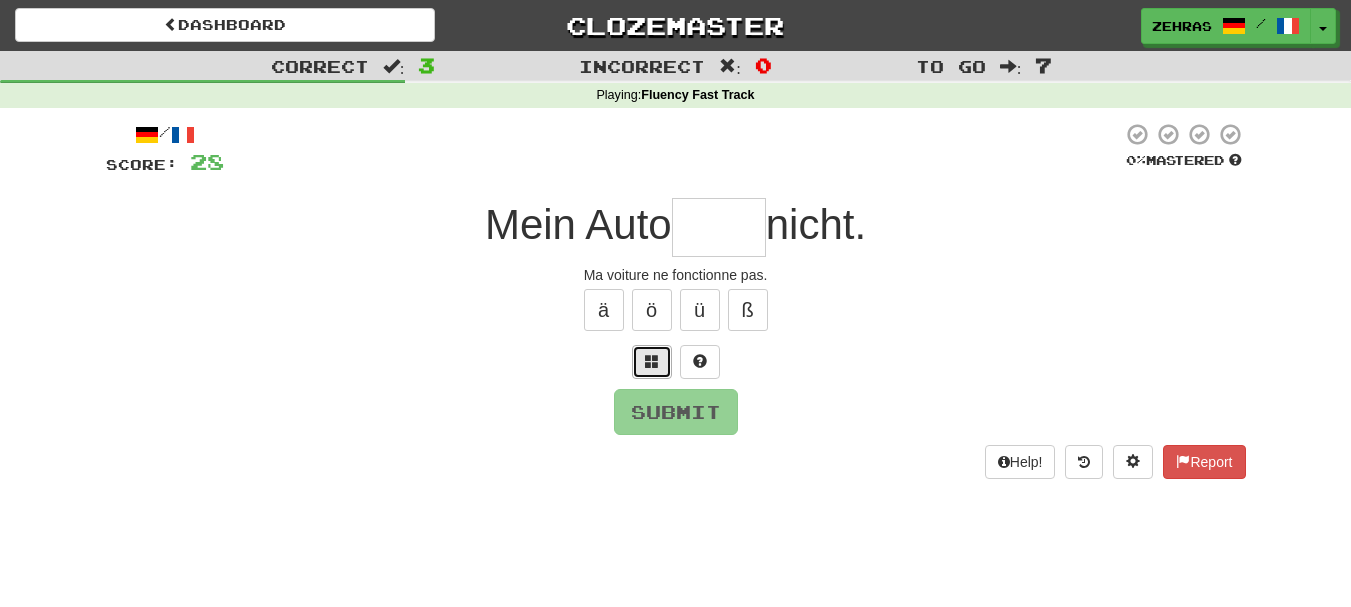 click at bounding box center (652, 361) 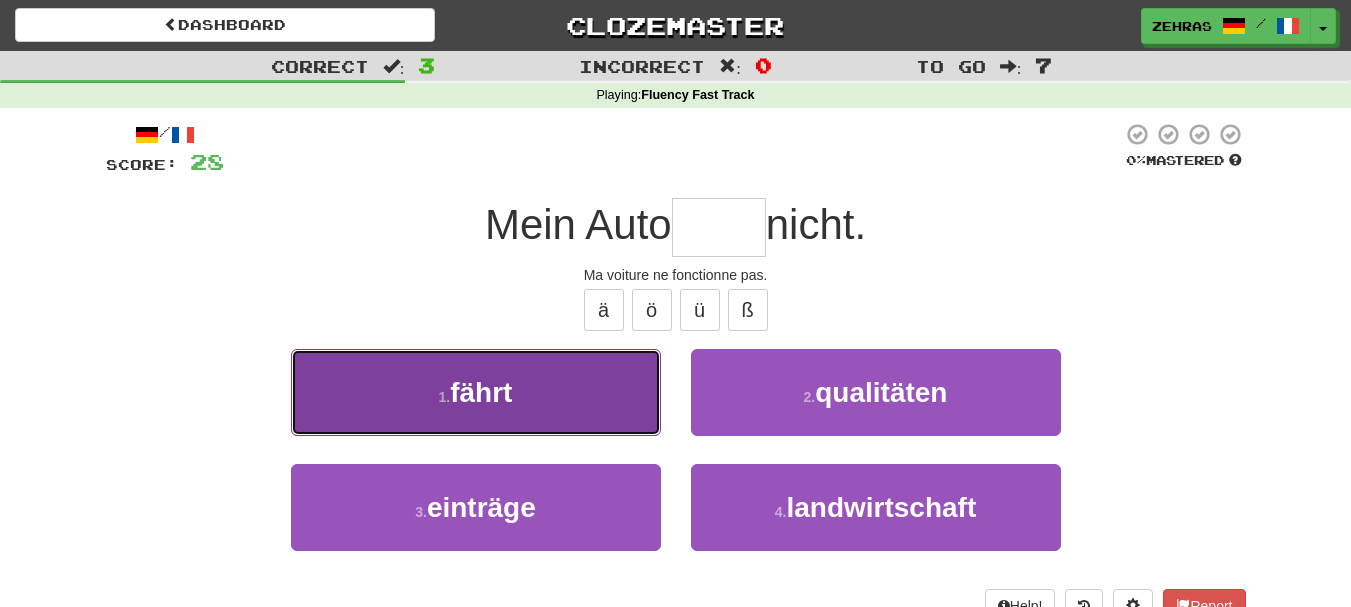 click on "1 .  fährt" at bounding box center [476, 392] 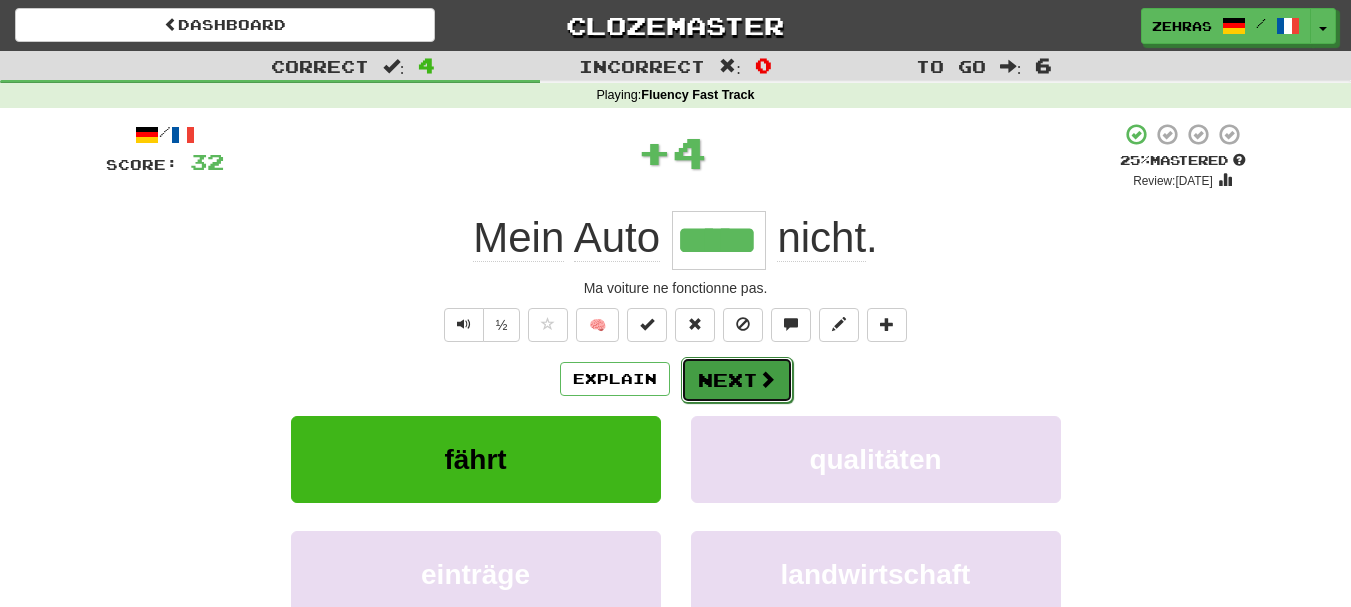 click on "Next" at bounding box center (737, 380) 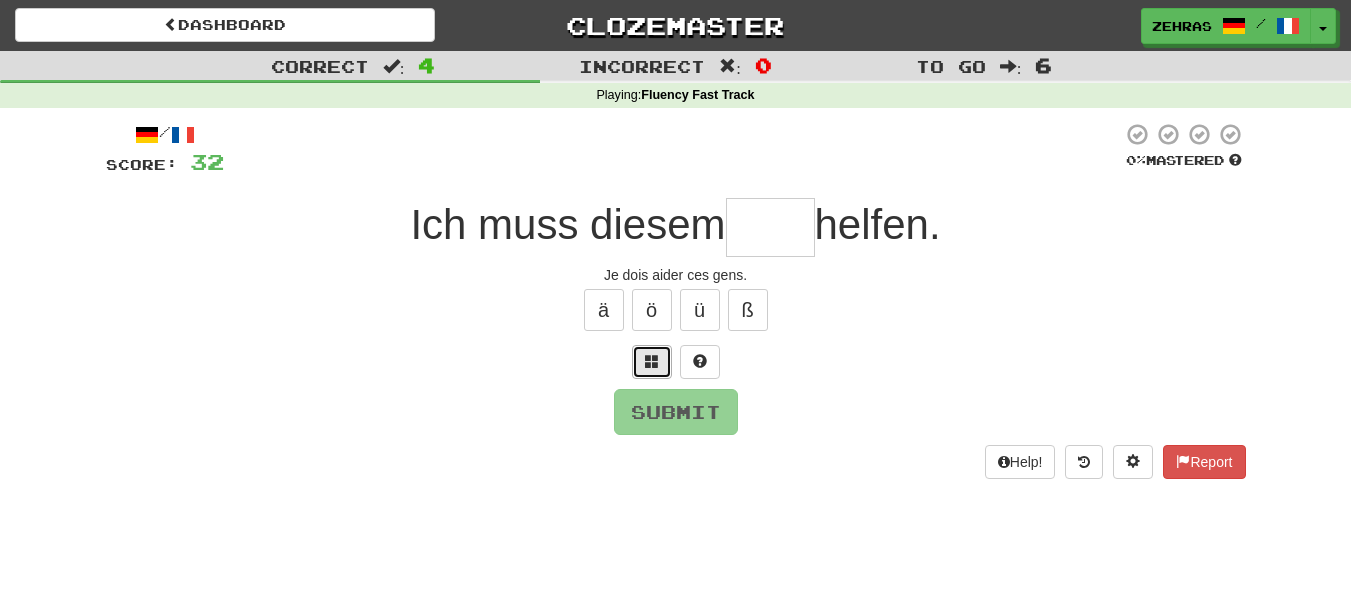 click at bounding box center (652, 361) 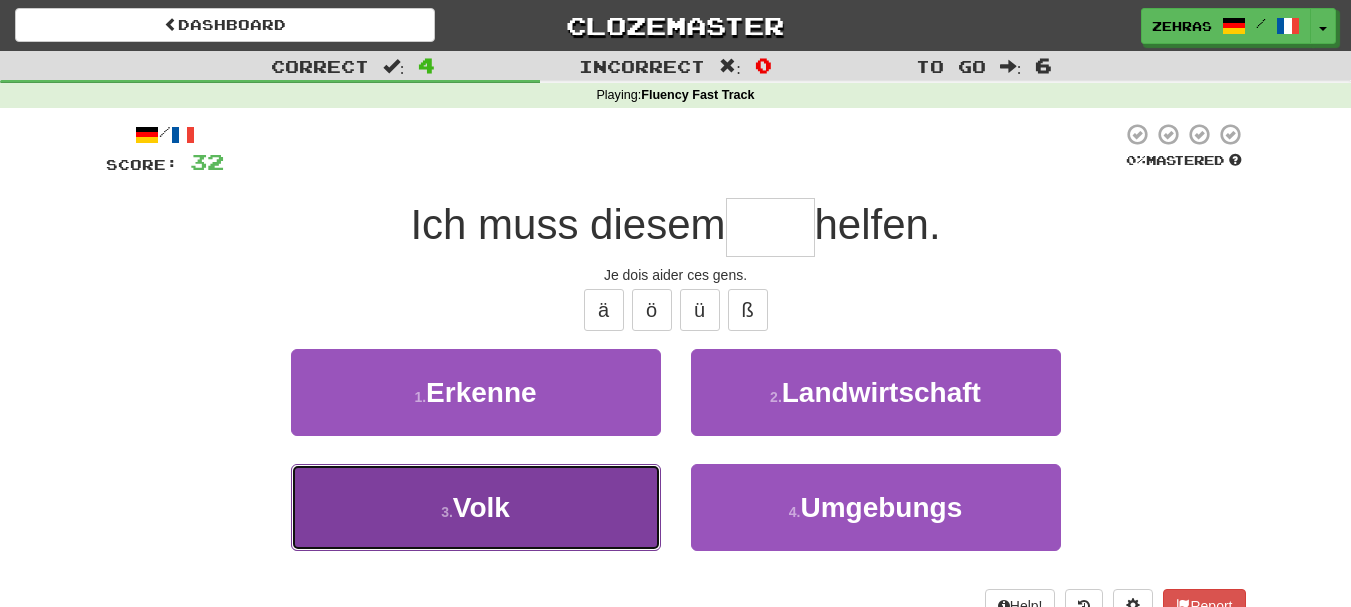 click on "3 .  Volk" at bounding box center [476, 507] 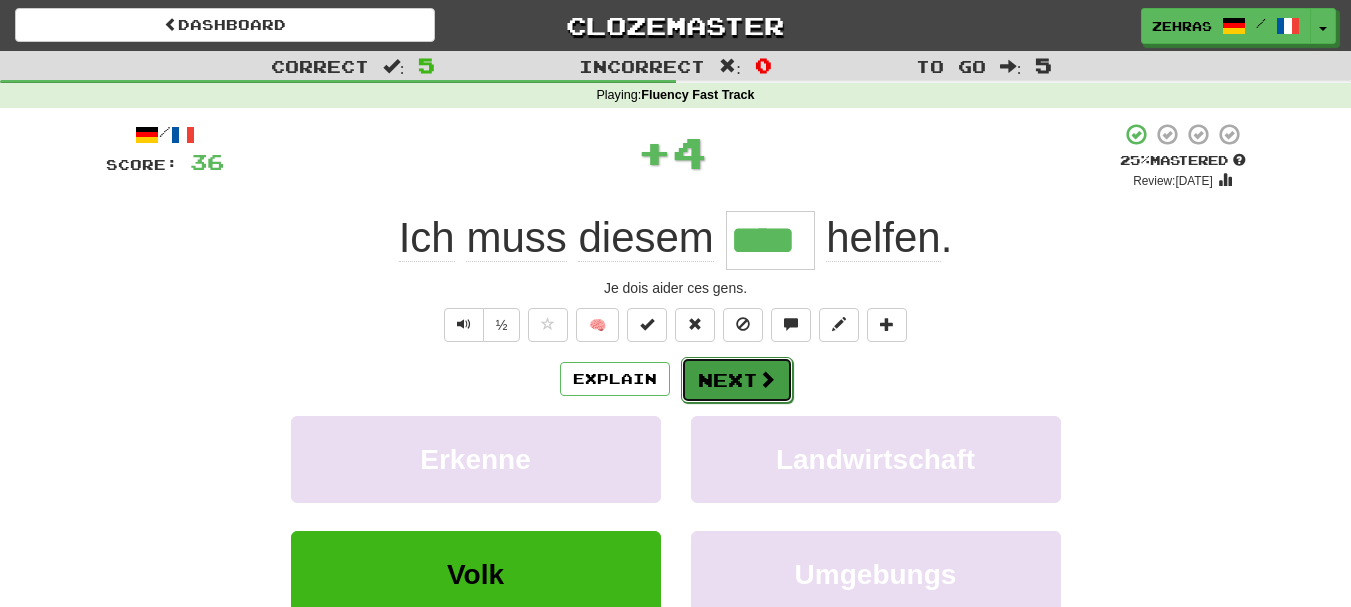 click on "Next" at bounding box center [737, 380] 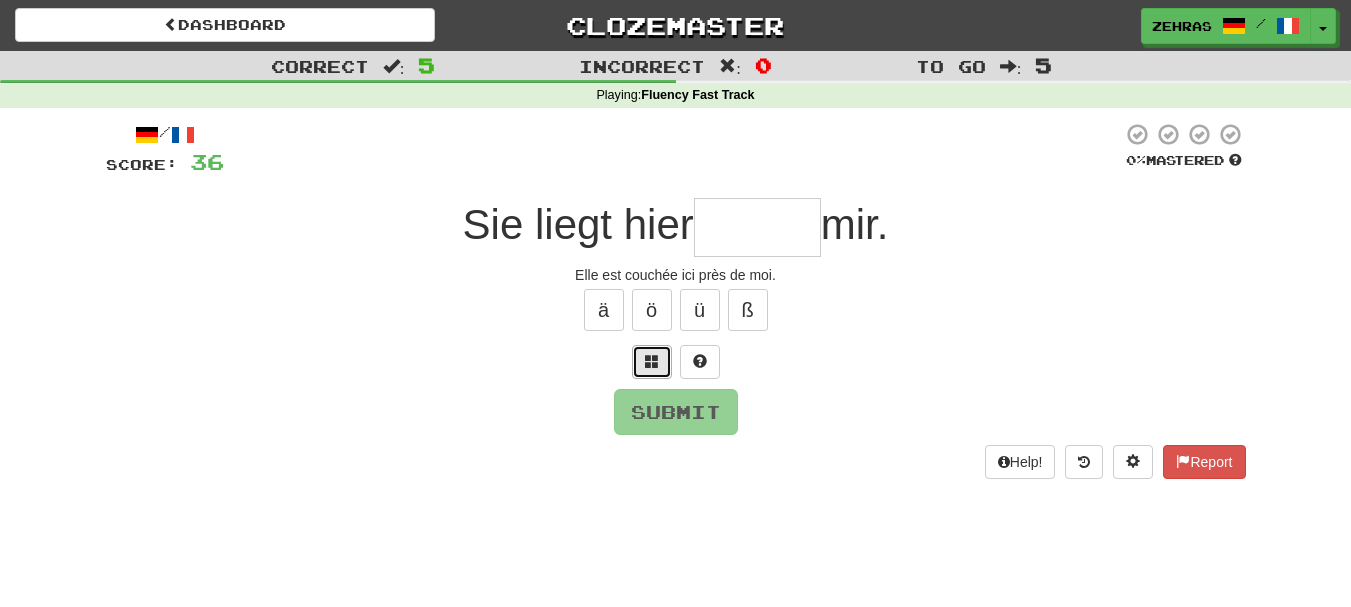 click at bounding box center [652, 362] 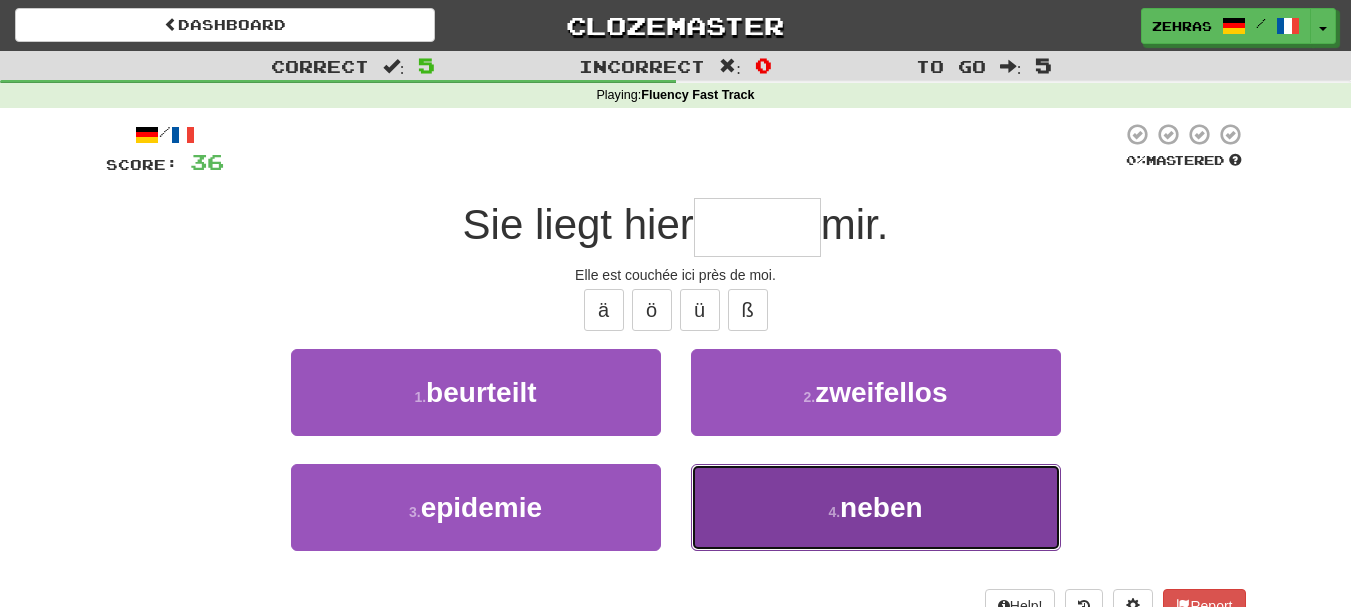 click on "4 .  neben" at bounding box center (876, 507) 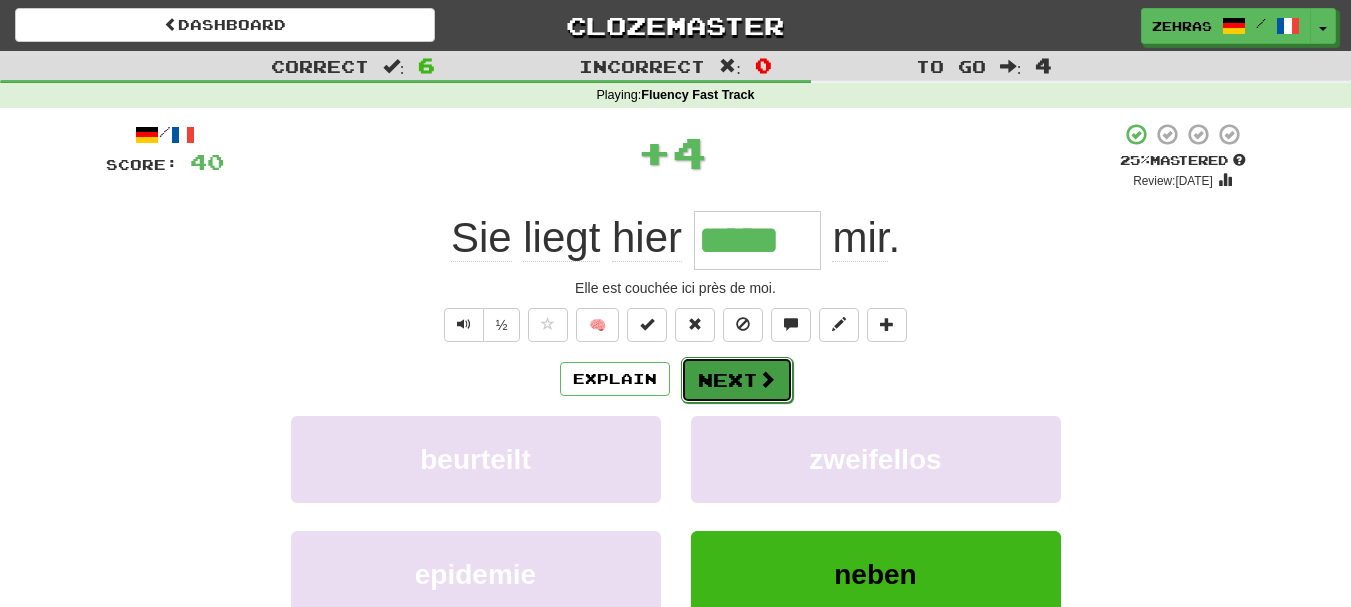 click on "Next" at bounding box center (737, 380) 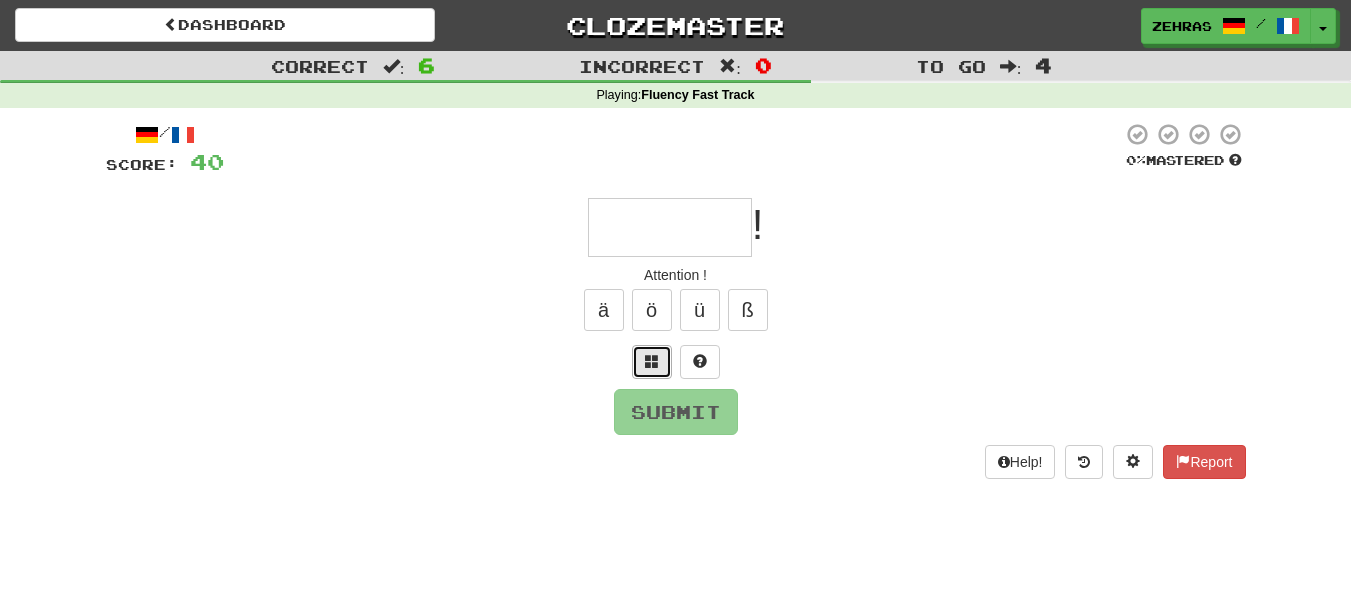 click at bounding box center (652, 361) 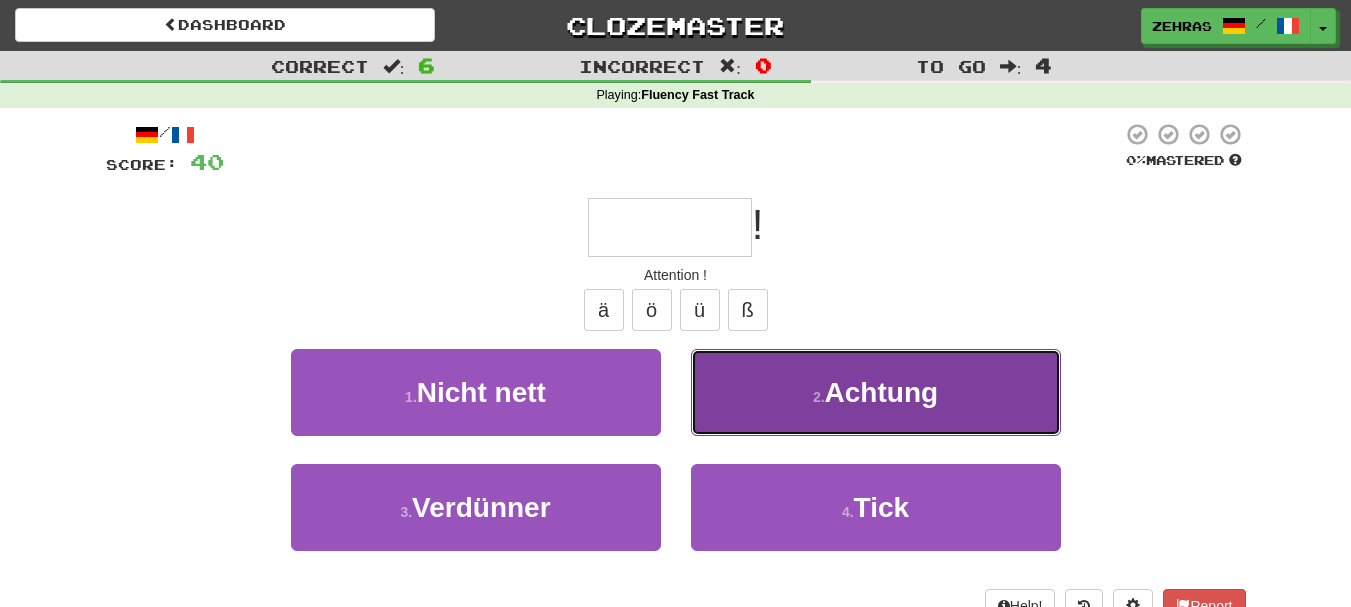click on "2 ." at bounding box center [819, 397] 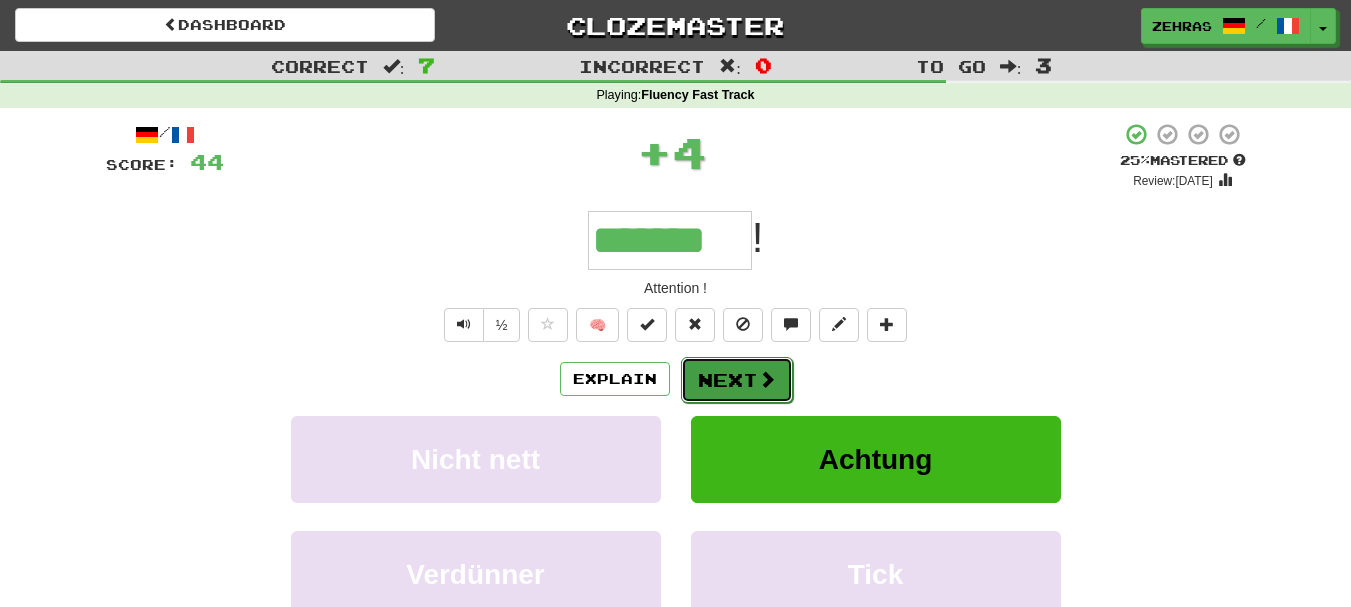 click on "Next" at bounding box center (737, 380) 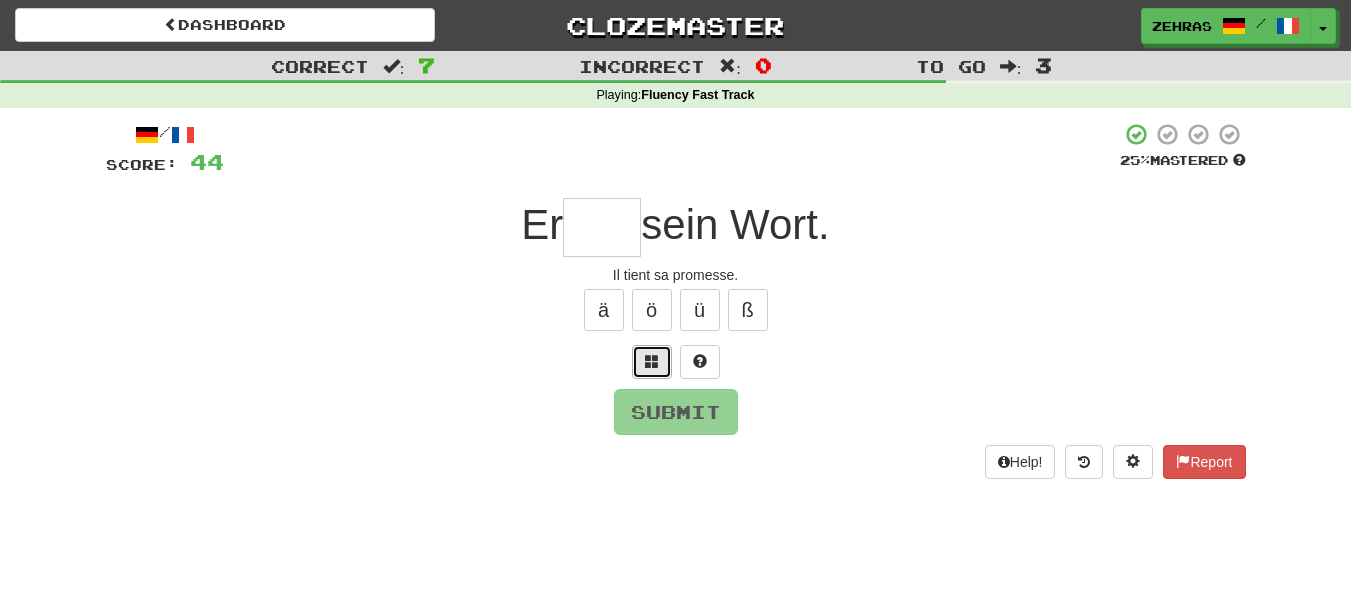 click at bounding box center (652, 362) 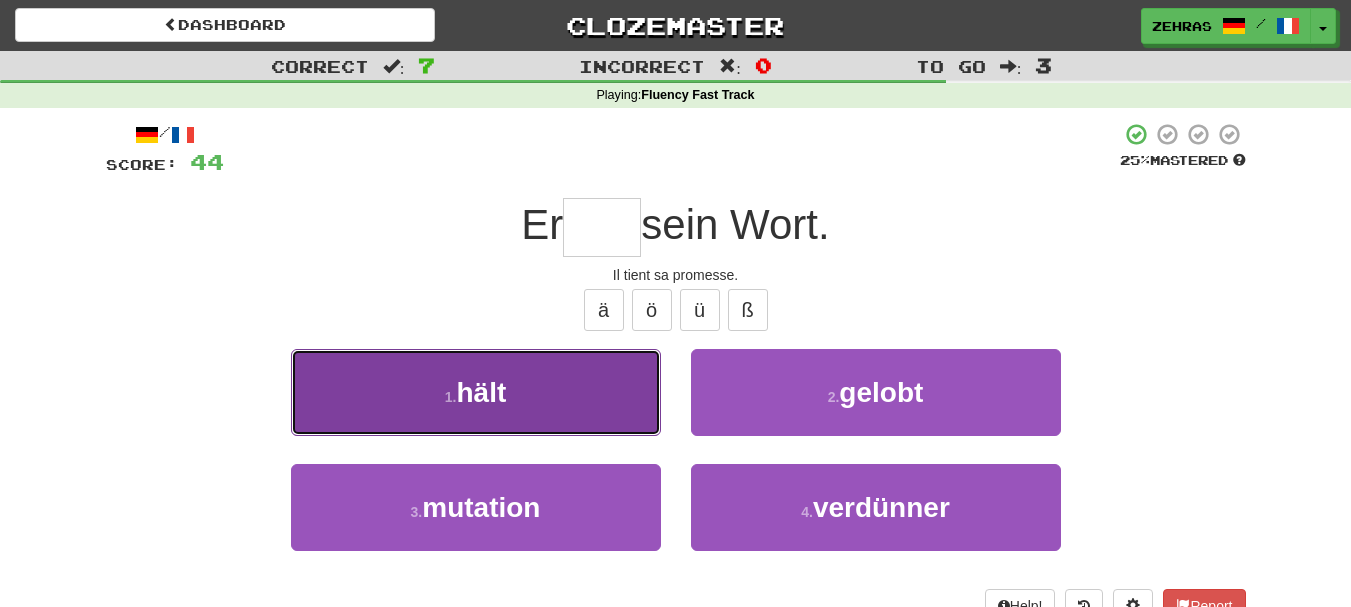 click on "1 .  hält" at bounding box center [476, 392] 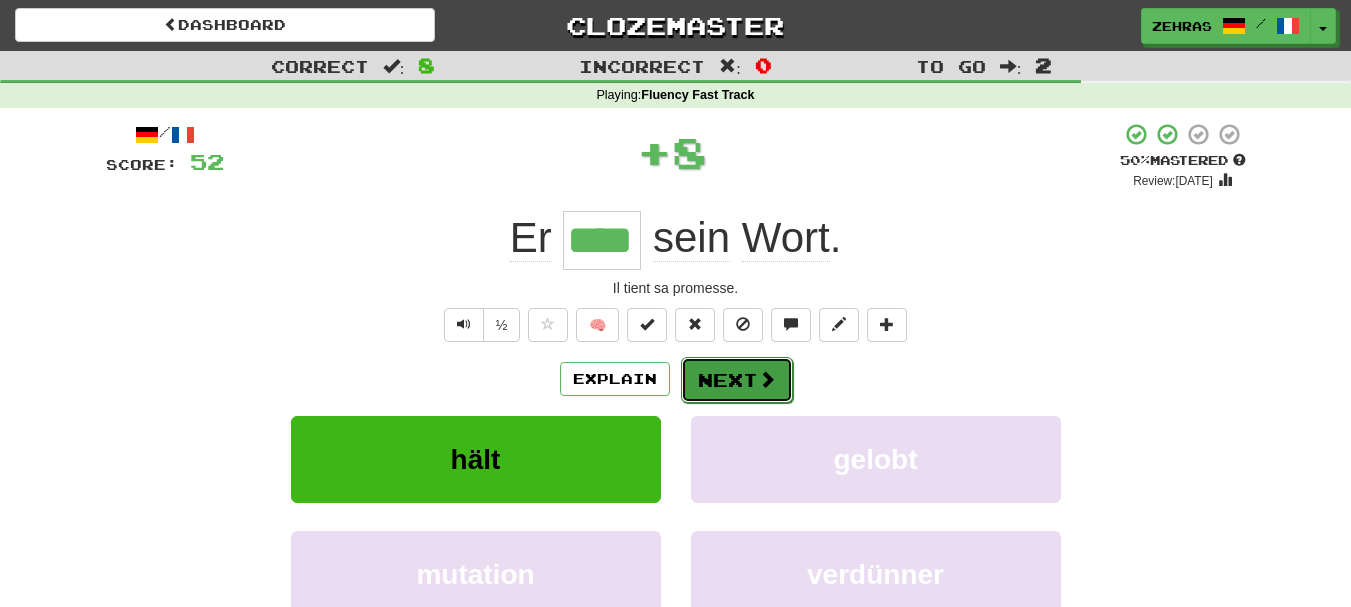 click on "Next" at bounding box center (737, 380) 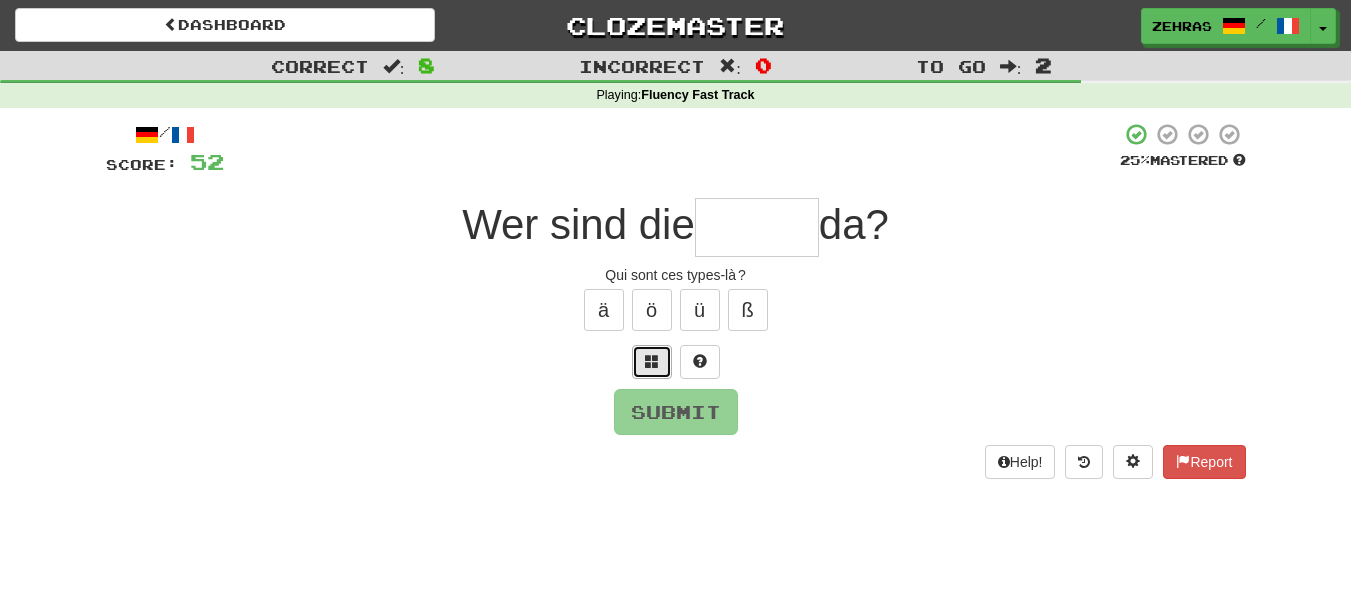 click at bounding box center (652, 361) 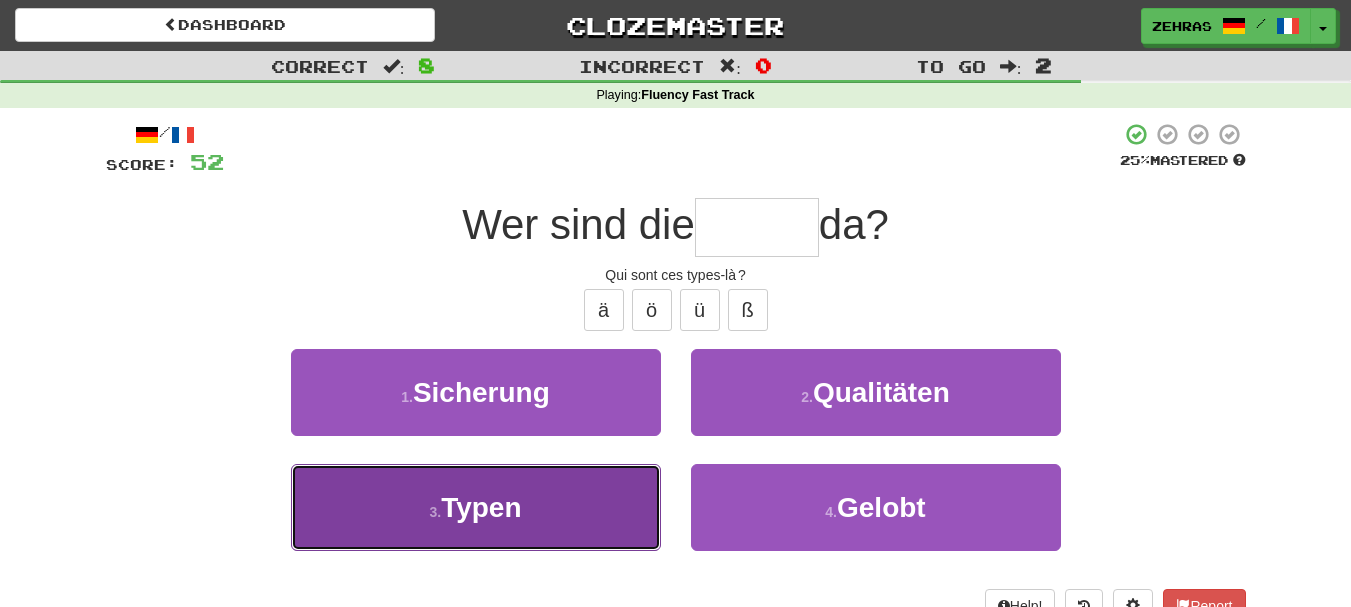 click on "3 .  Typen" at bounding box center [476, 507] 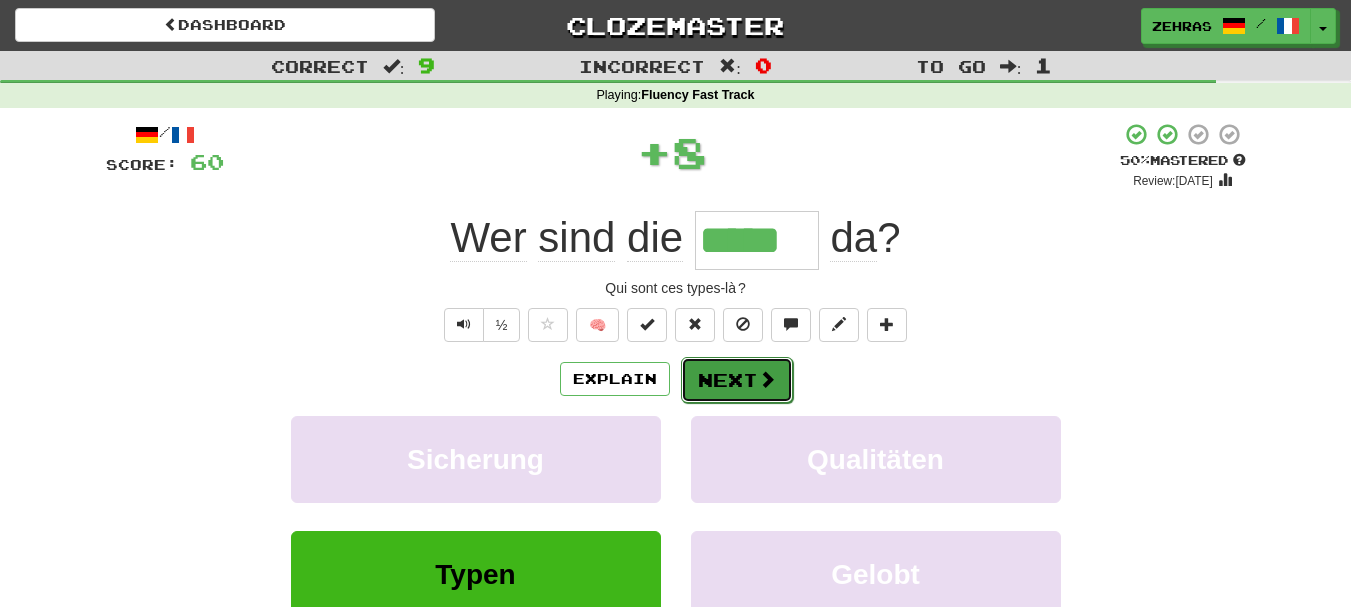 click on "Next" at bounding box center [737, 380] 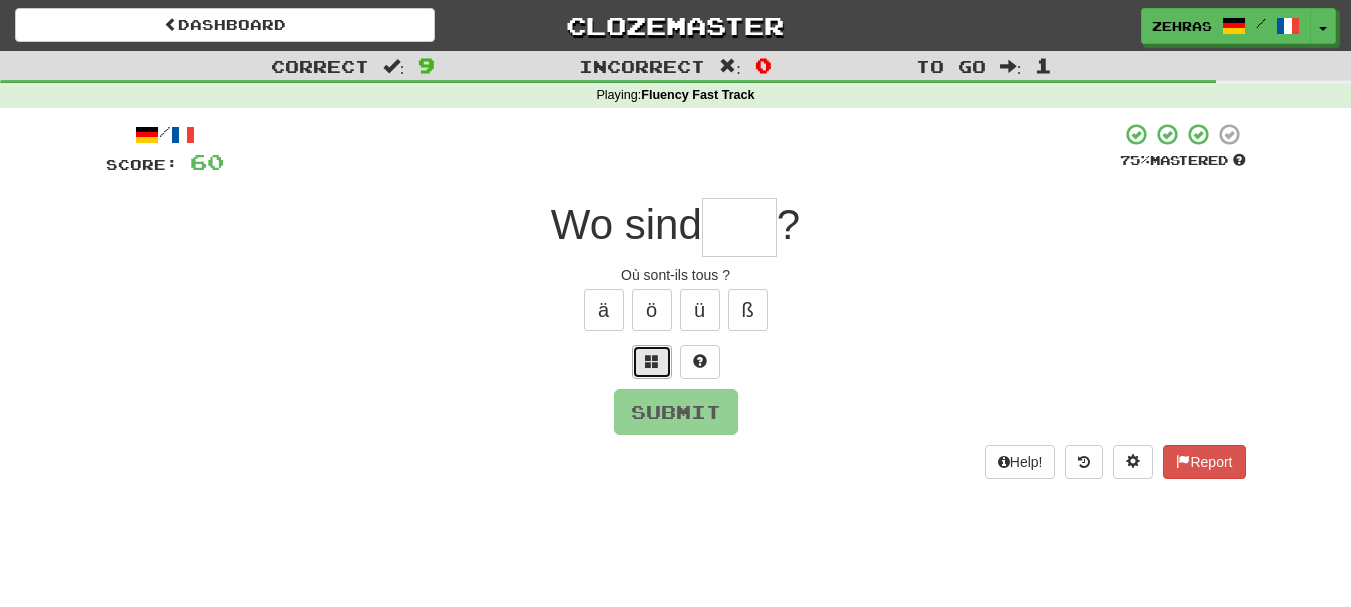 click at bounding box center [652, 362] 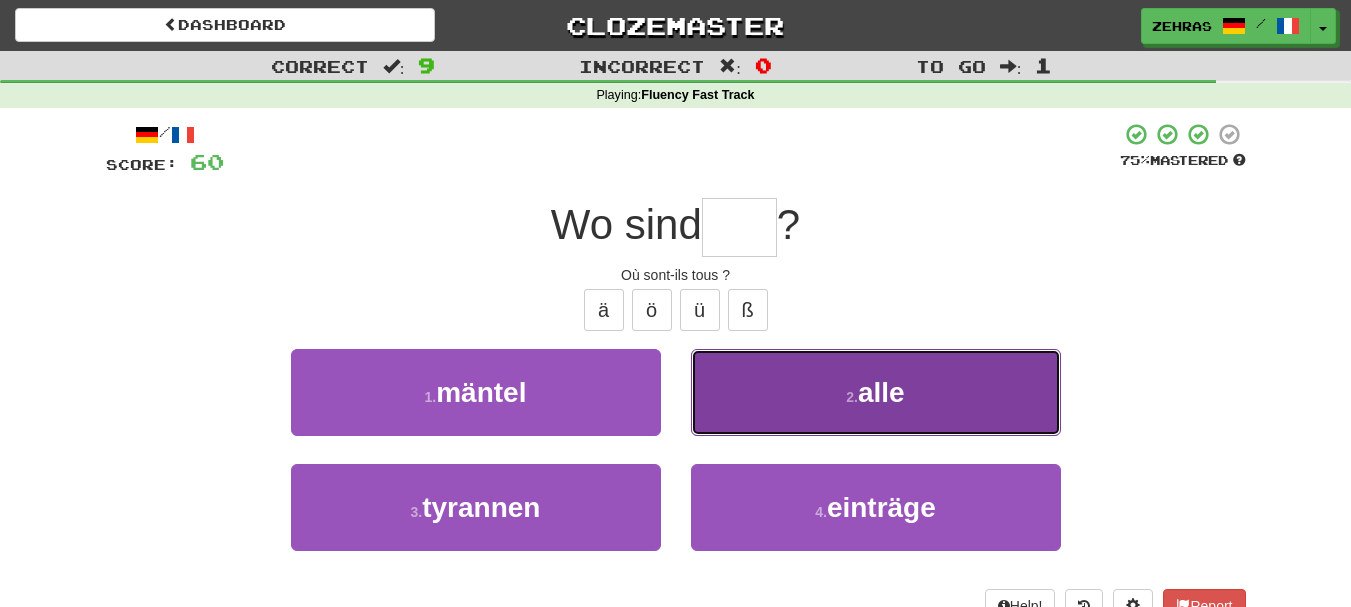 click on "2 .  alle" at bounding box center (876, 392) 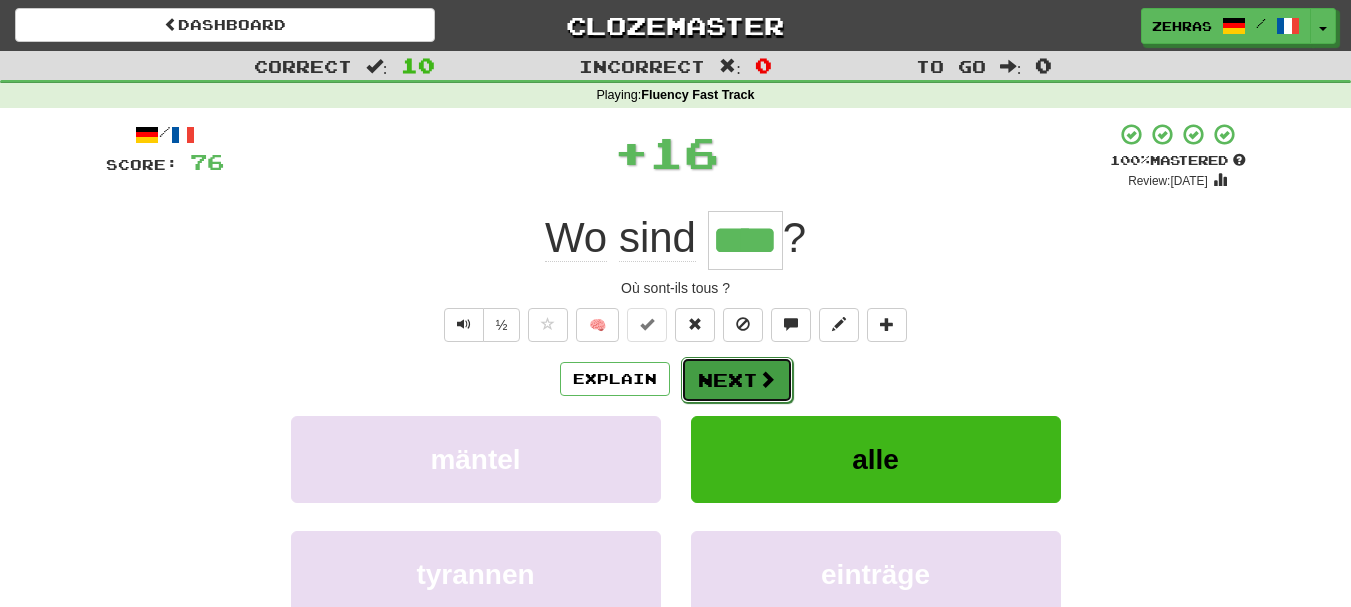 click on "Next" at bounding box center [737, 380] 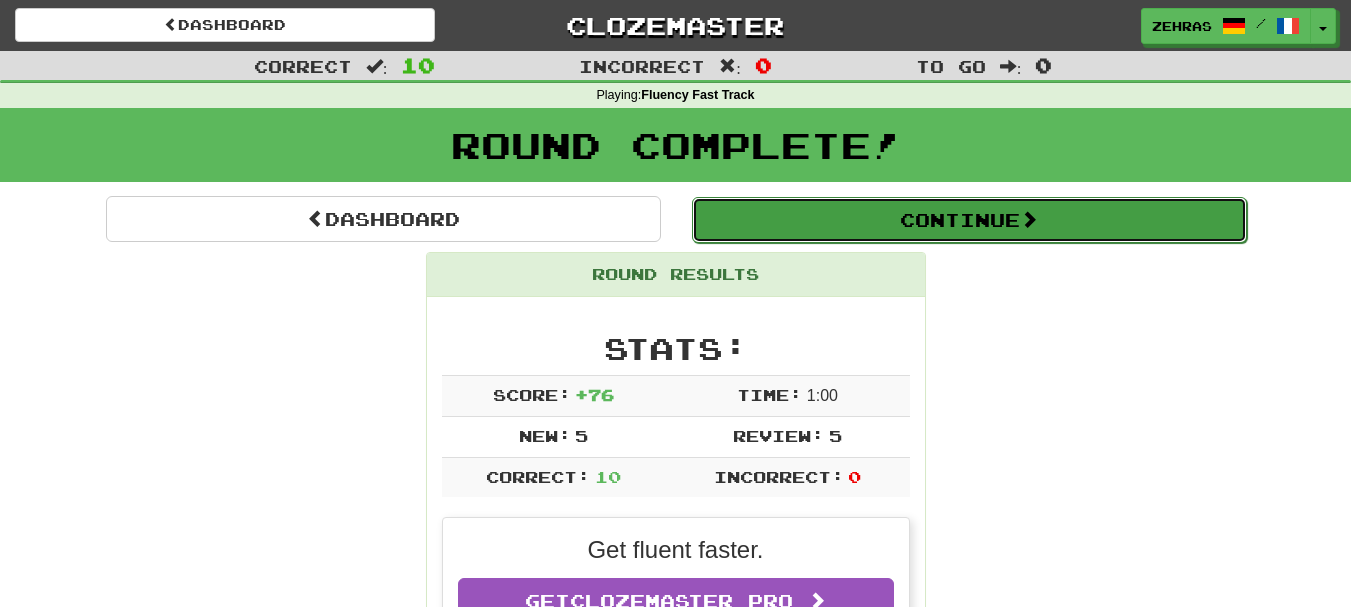 click on "Continue" at bounding box center (969, 220) 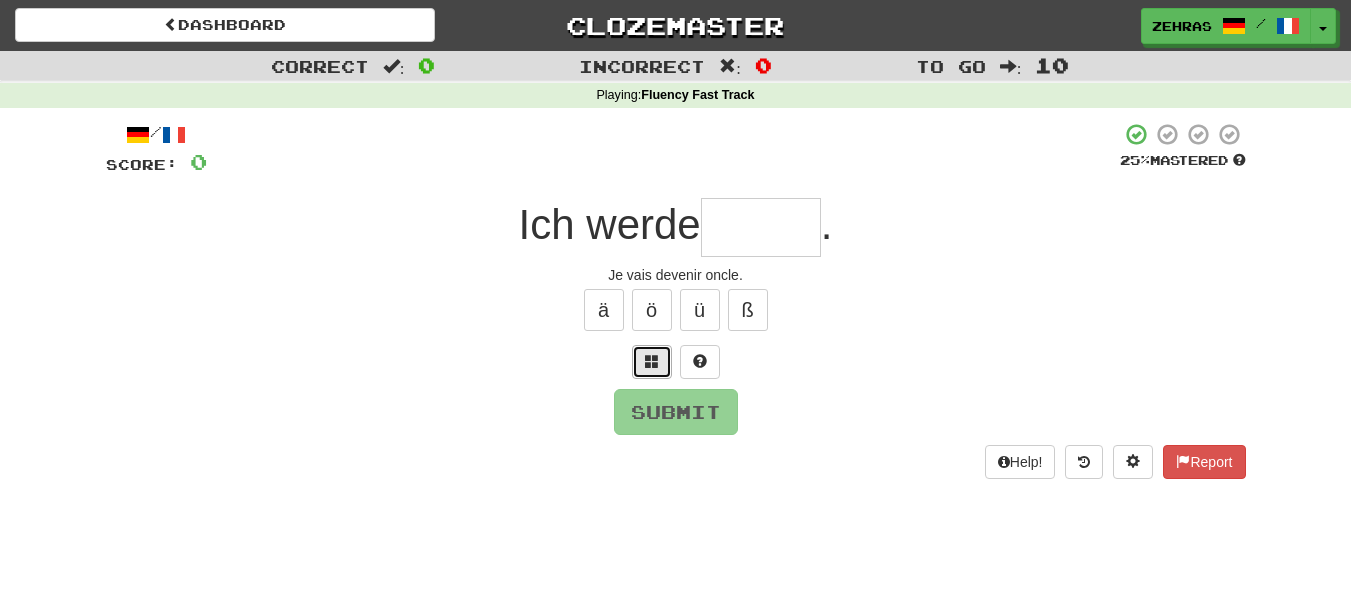 click at bounding box center (652, 362) 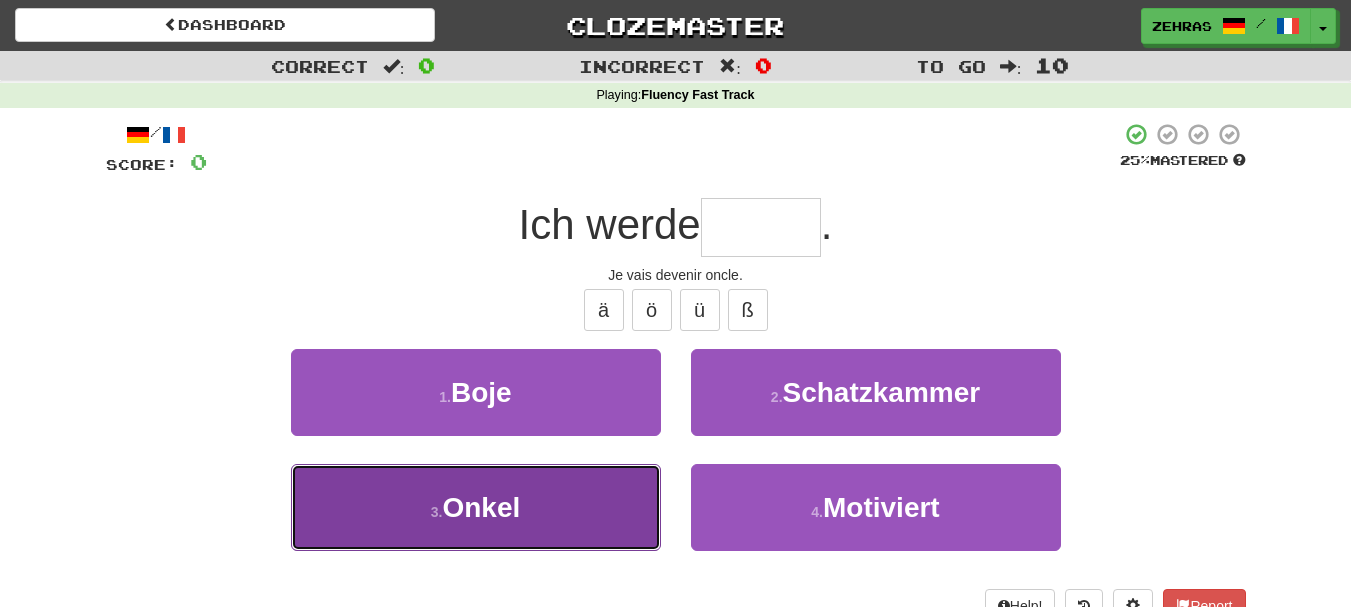 click on "3 .  Onkel" at bounding box center [476, 507] 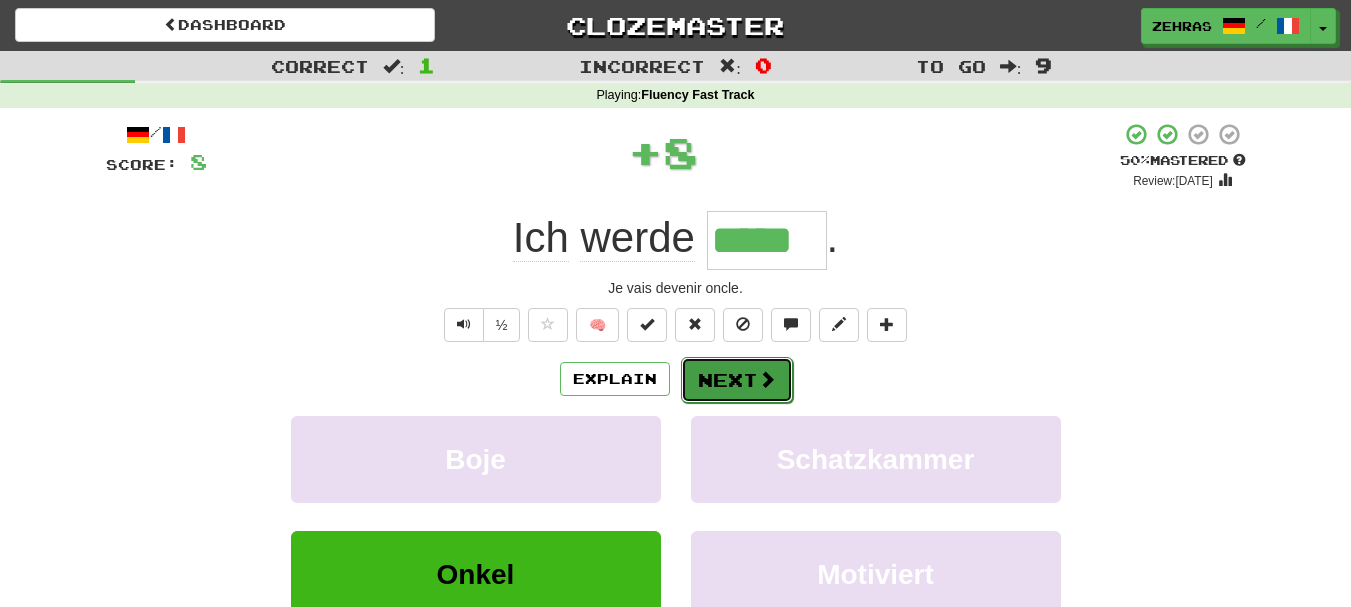 click on "Next" at bounding box center [737, 380] 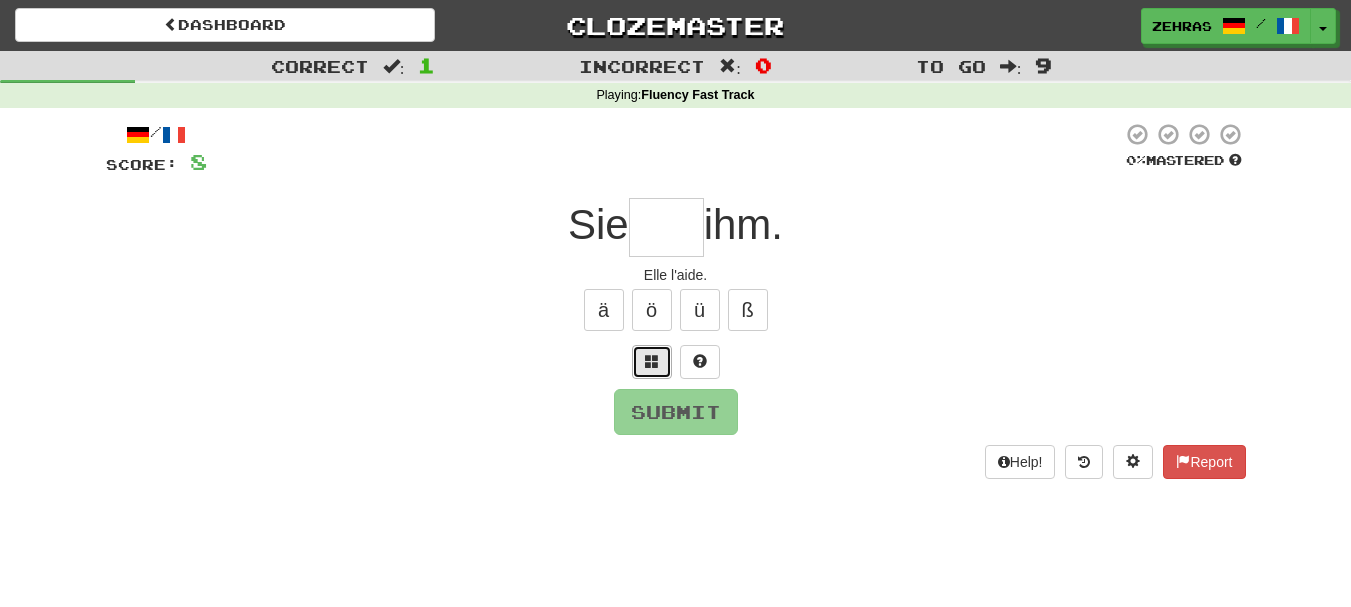 click at bounding box center [652, 361] 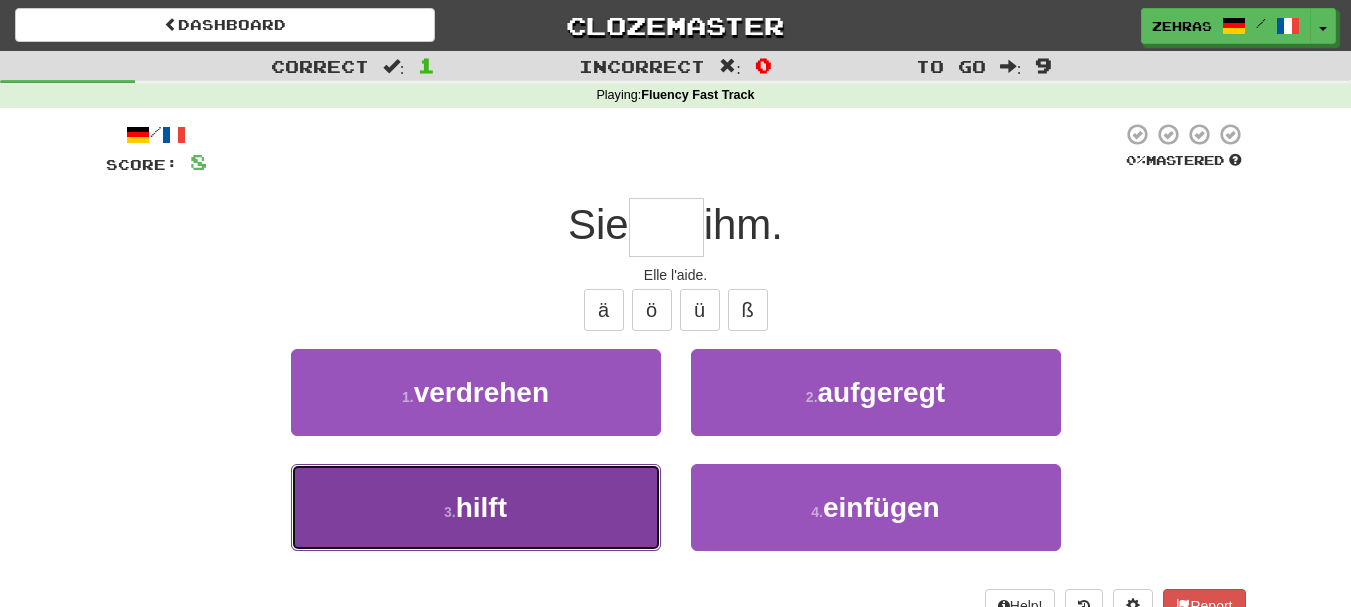 click on "3 .  hilft" at bounding box center [476, 507] 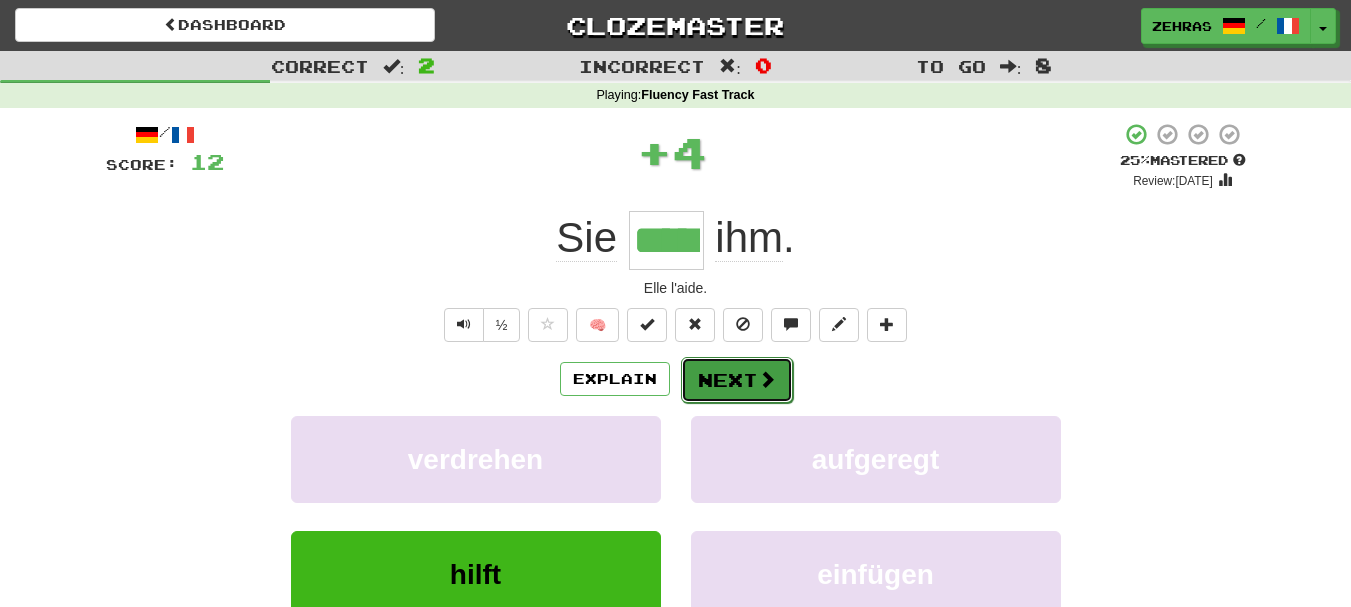 click on "Next" at bounding box center (737, 380) 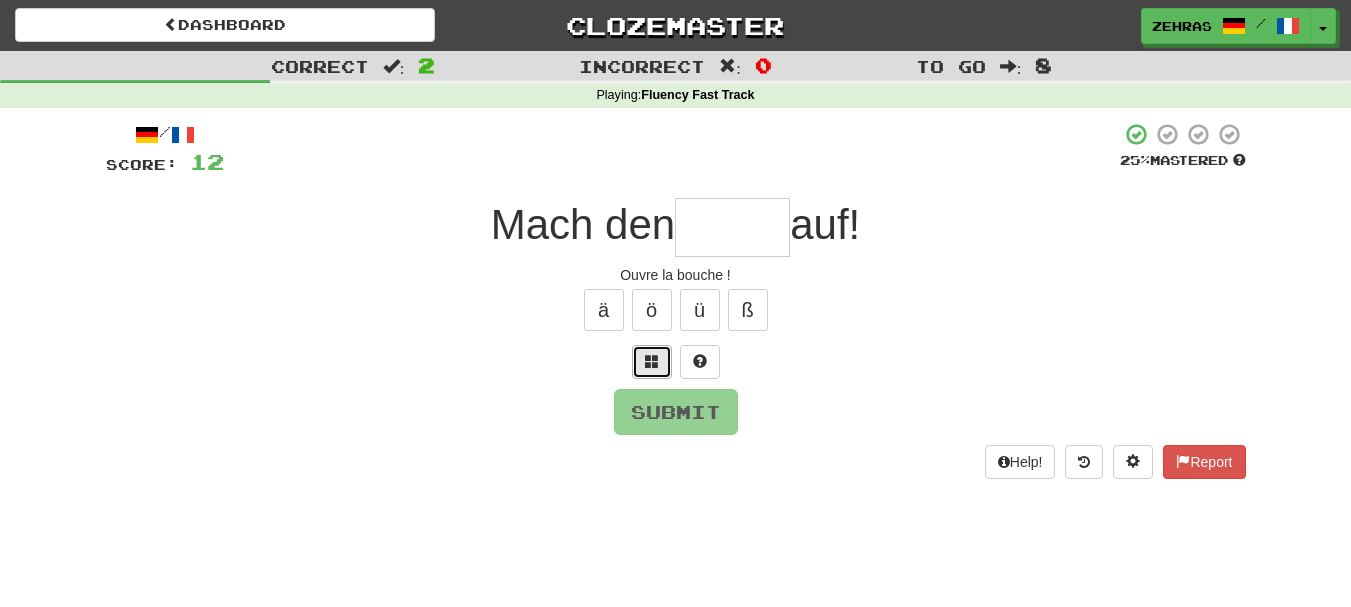 click at bounding box center [652, 362] 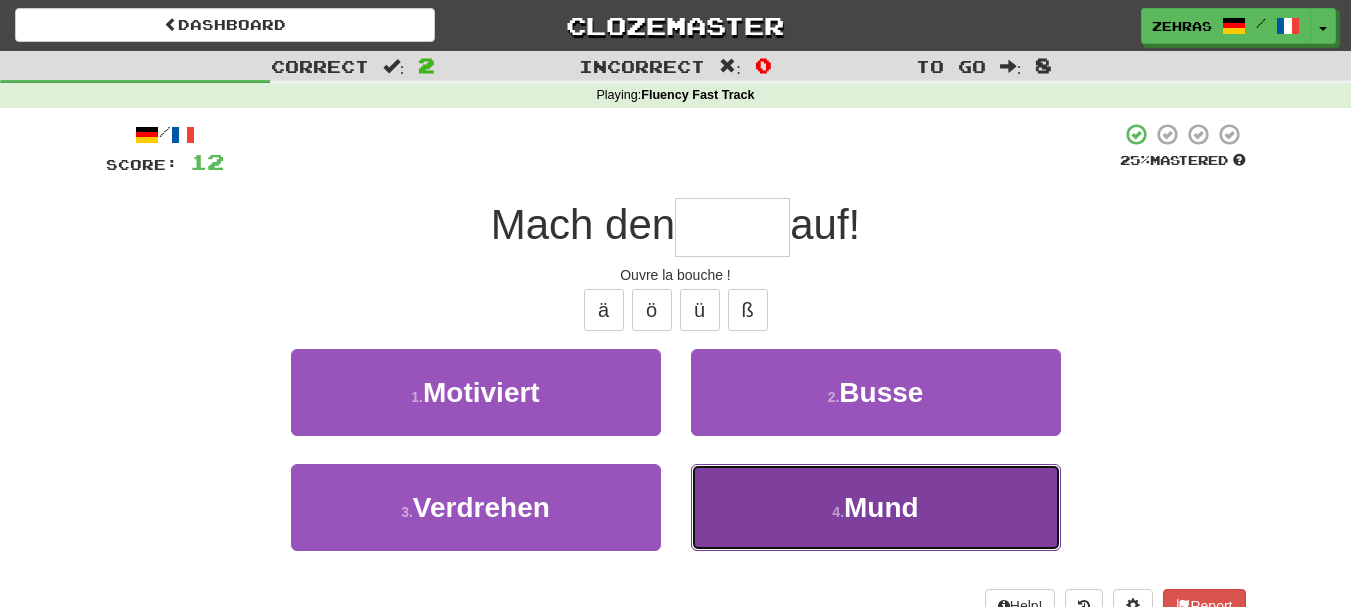 click on "4 .  Mund" at bounding box center [876, 507] 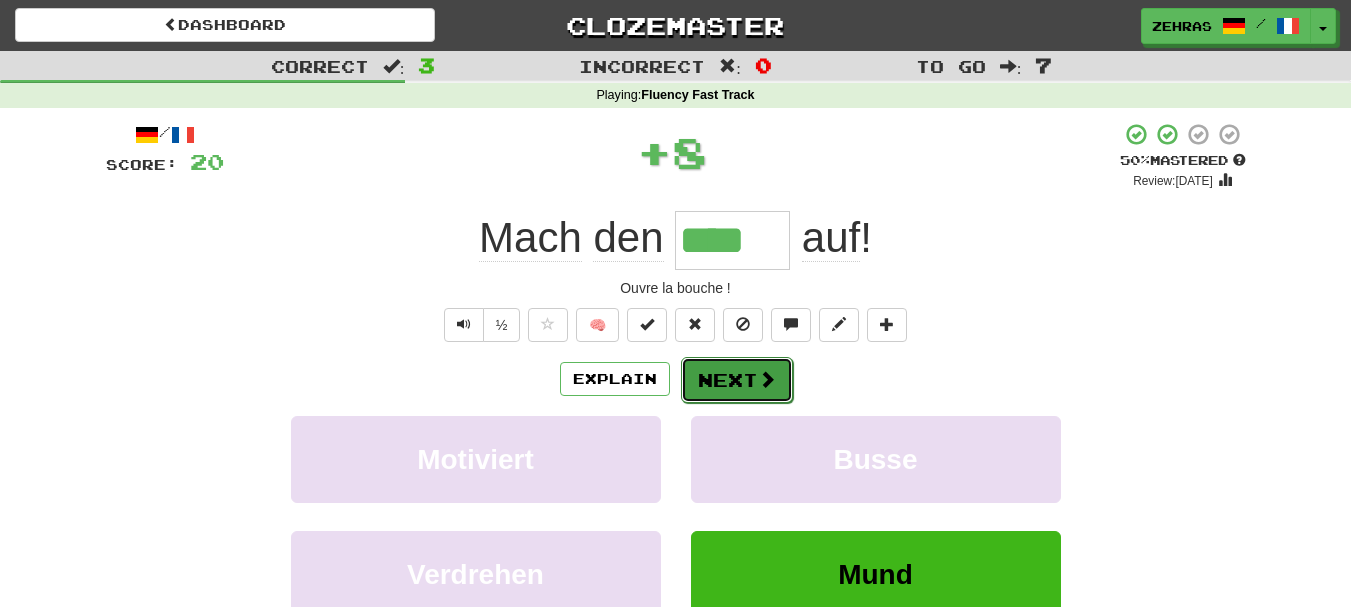 click on "Next" at bounding box center (737, 380) 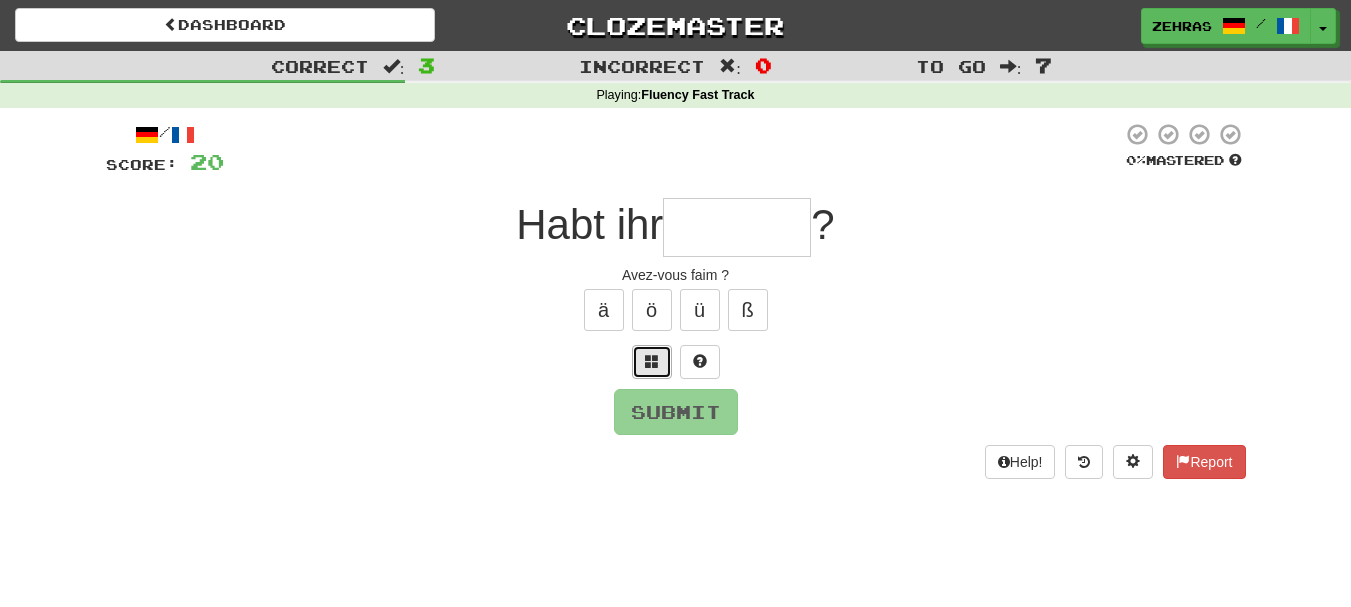 click at bounding box center [652, 361] 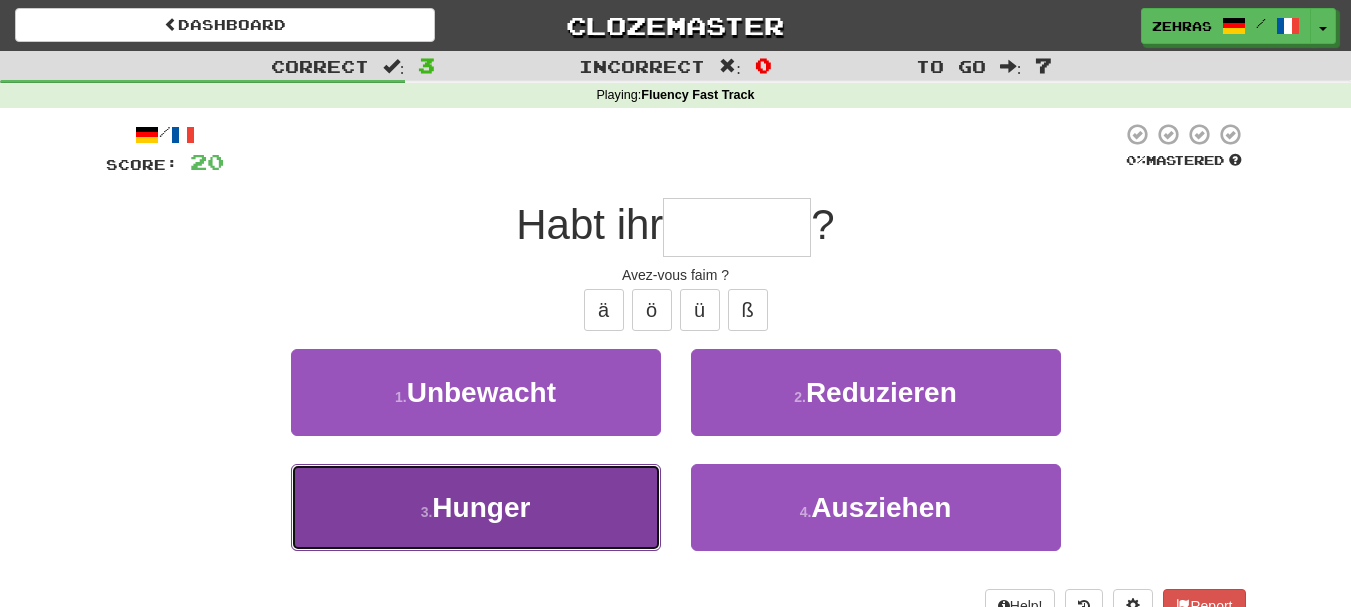 click on "3 .  Hunger" at bounding box center [476, 507] 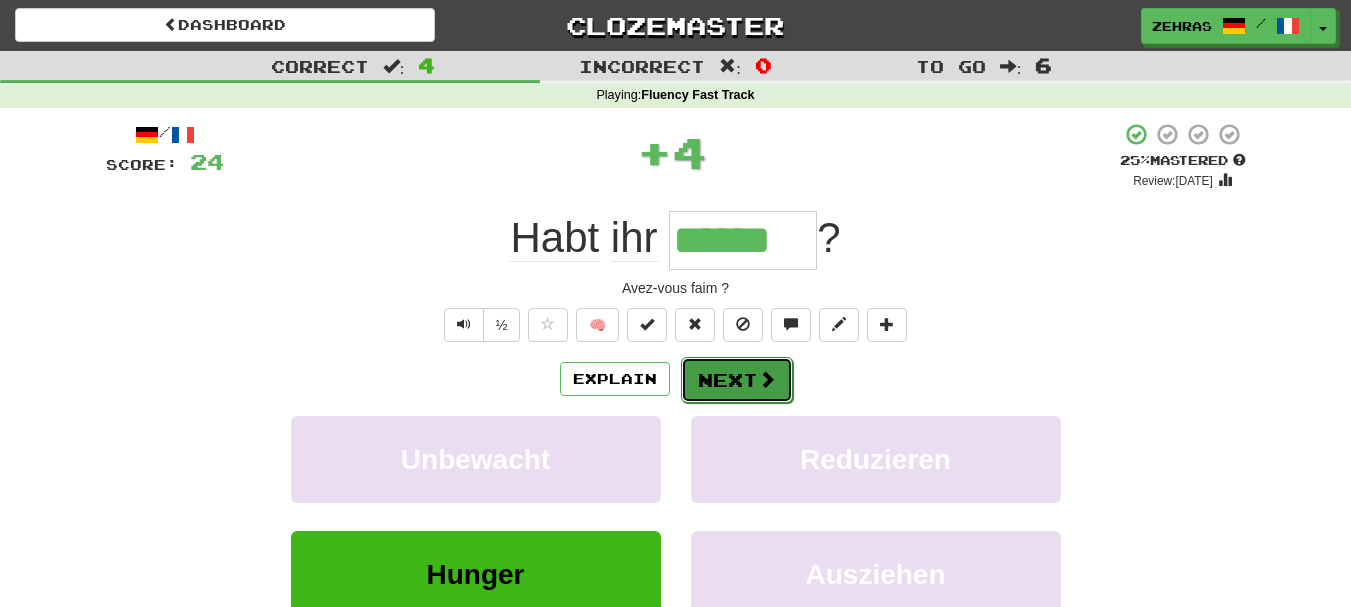 click on "Next" at bounding box center [737, 380] 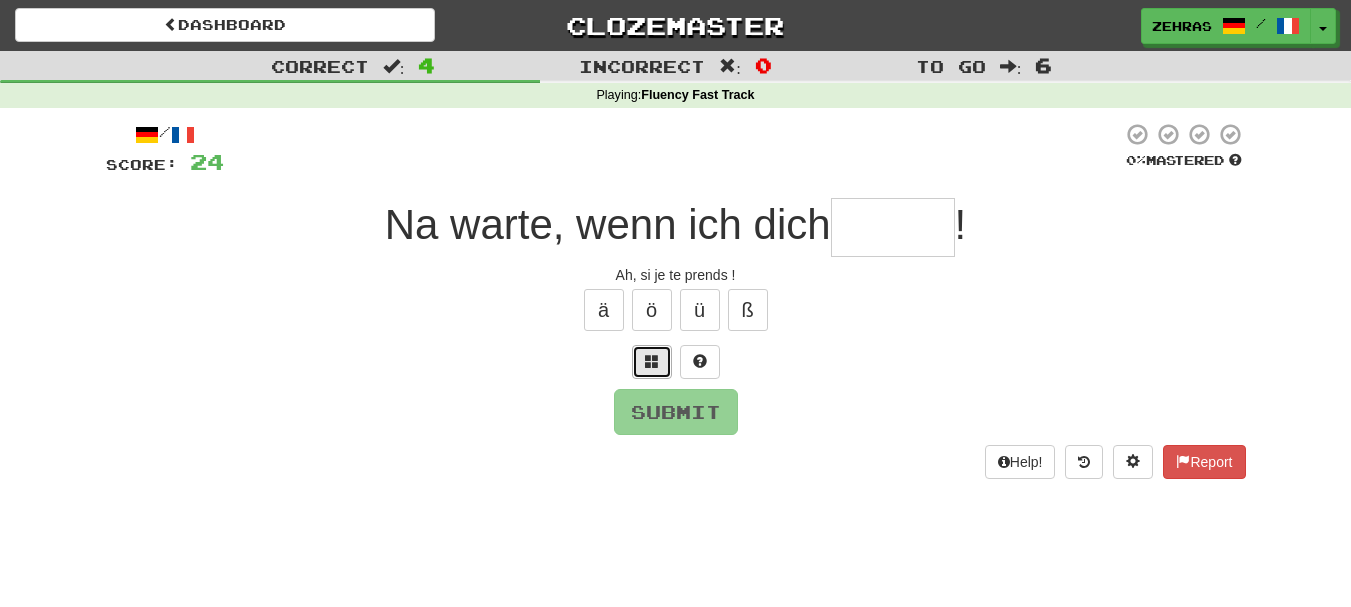 click at bounding box center [652, 361] 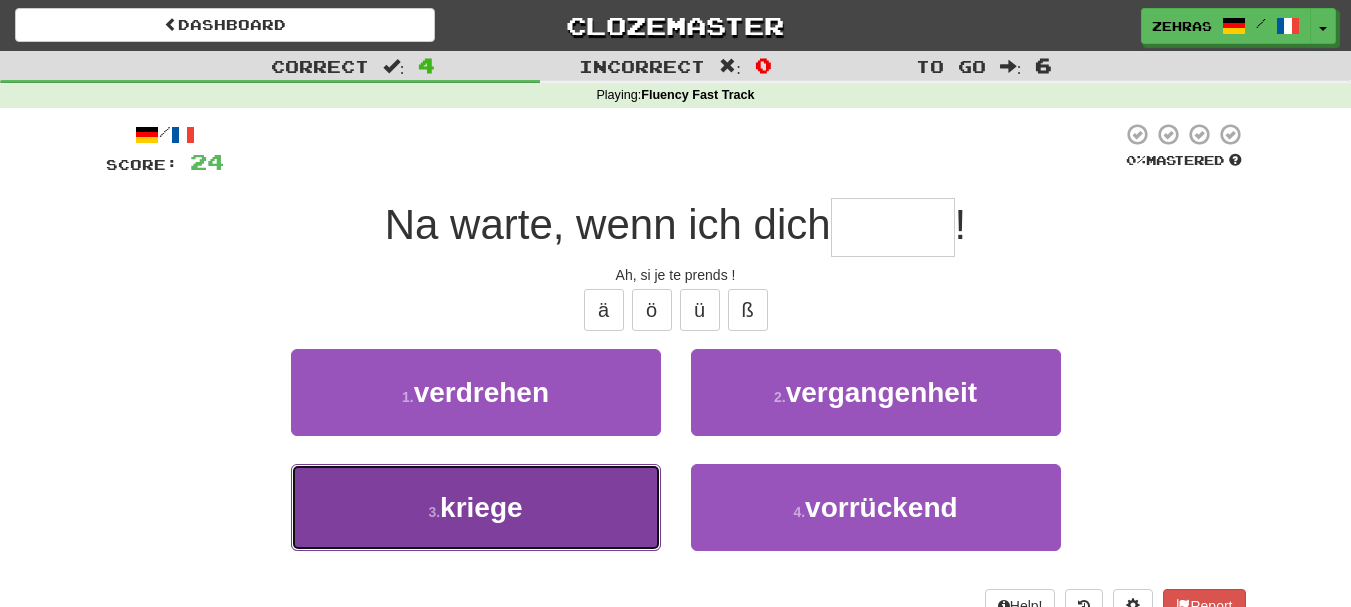 click on "kriege" at bounding box center [481, 507] 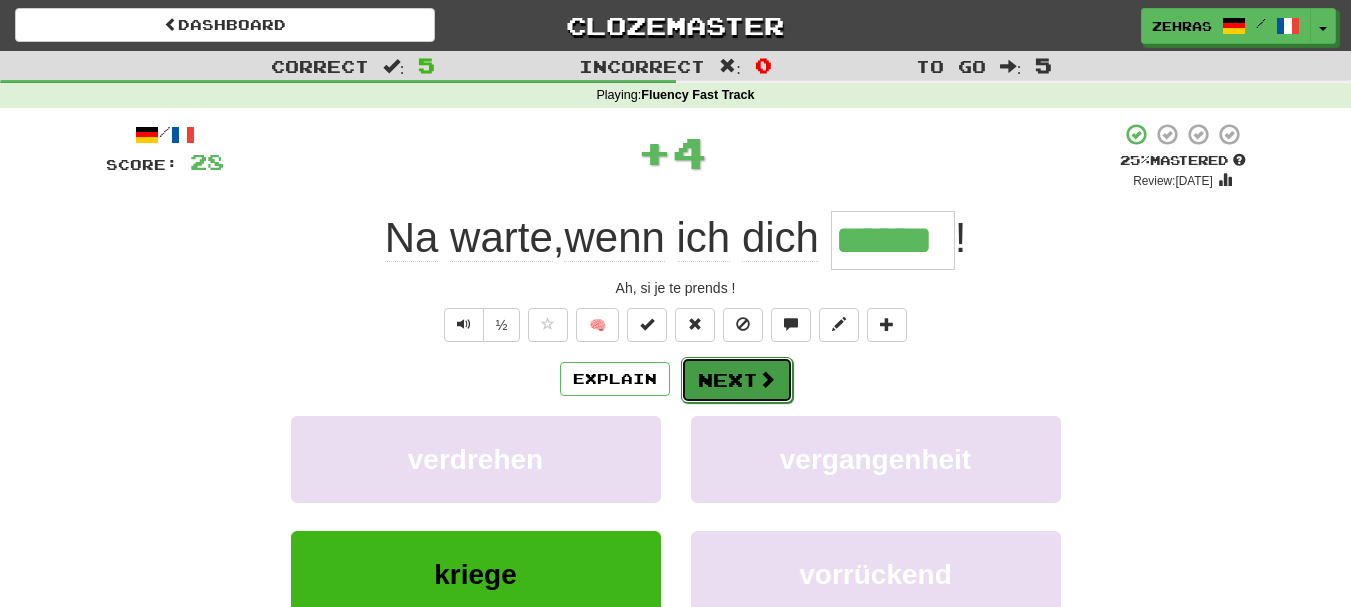 click on "Next" at bounding box center (737, 380) 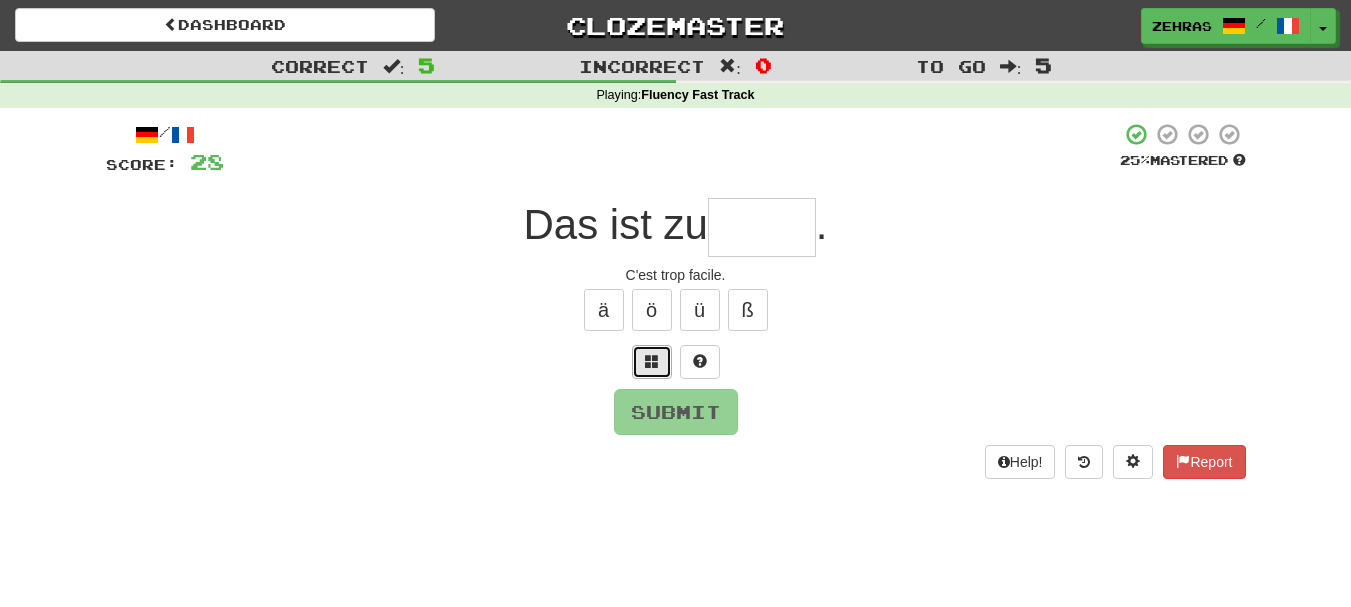 click at bounding box center [652, 362] 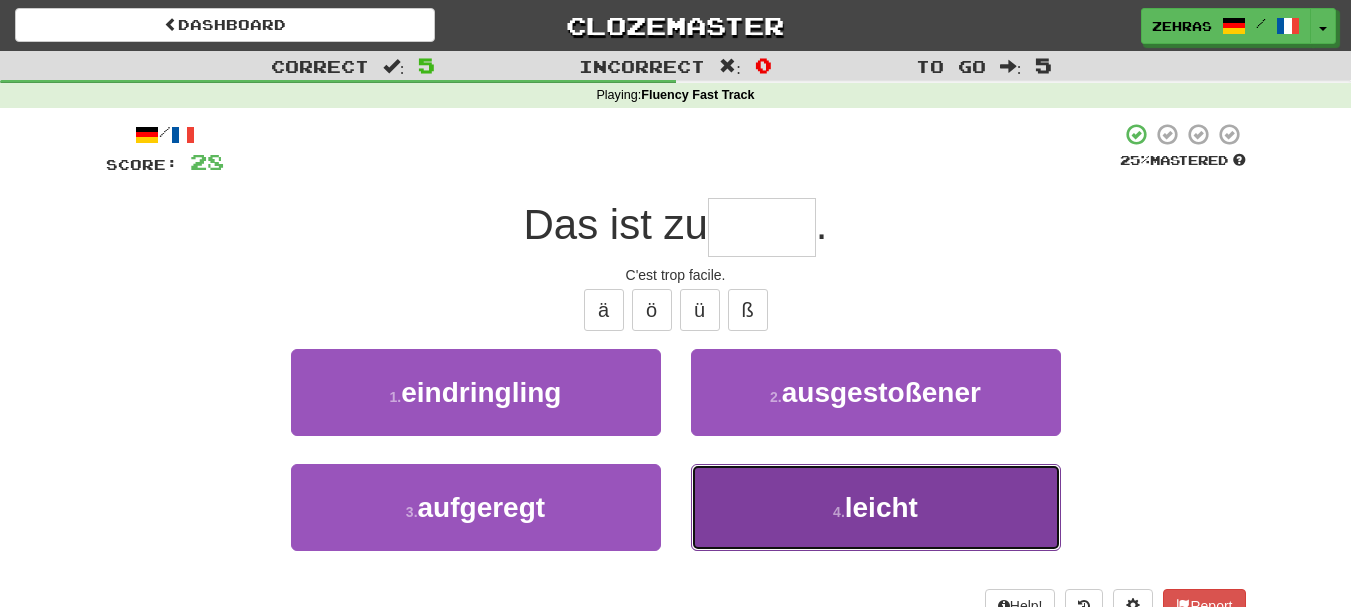 click on "4 .  leicht" at bounding box center [876, 507] 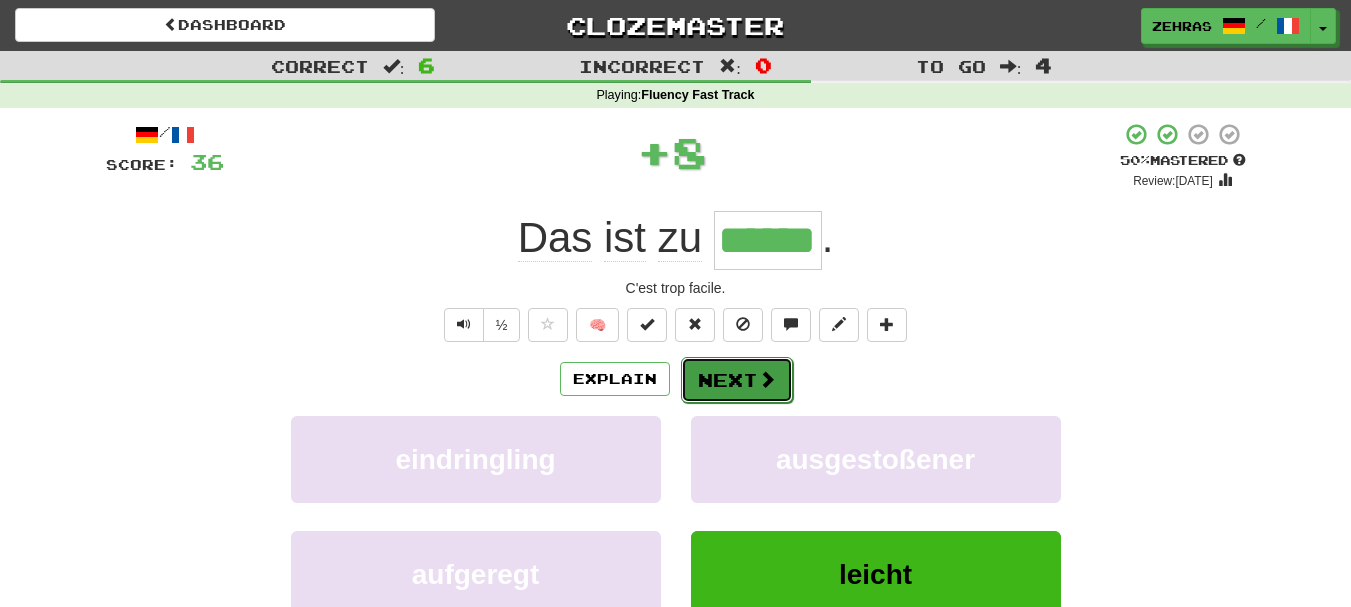 click on "Next" at bounding box center [737, 380] 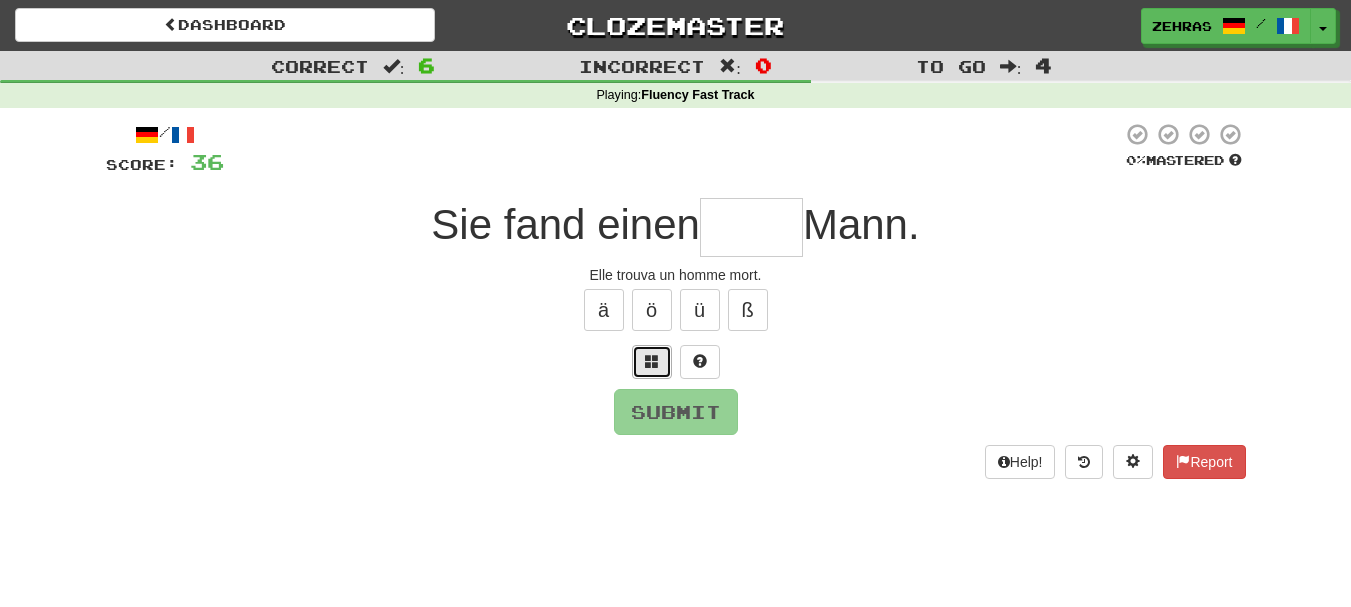 click at bounding box center (652, 362) 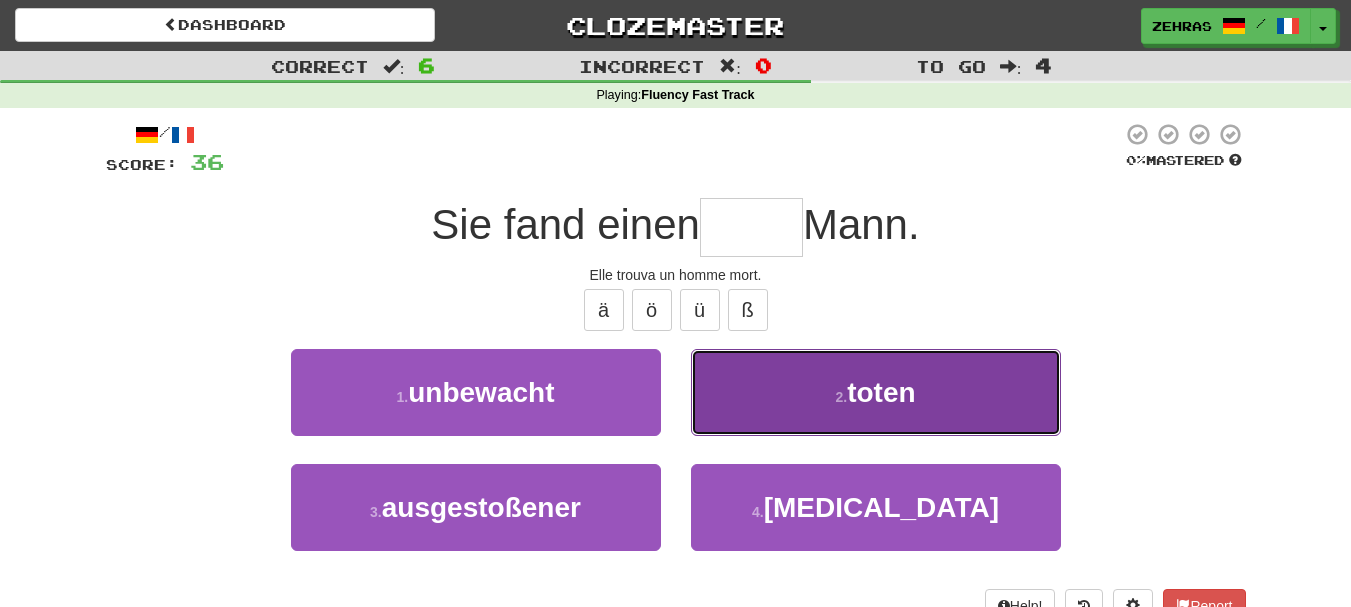 click on "2 .  toten" at bounding box center (876, 392) 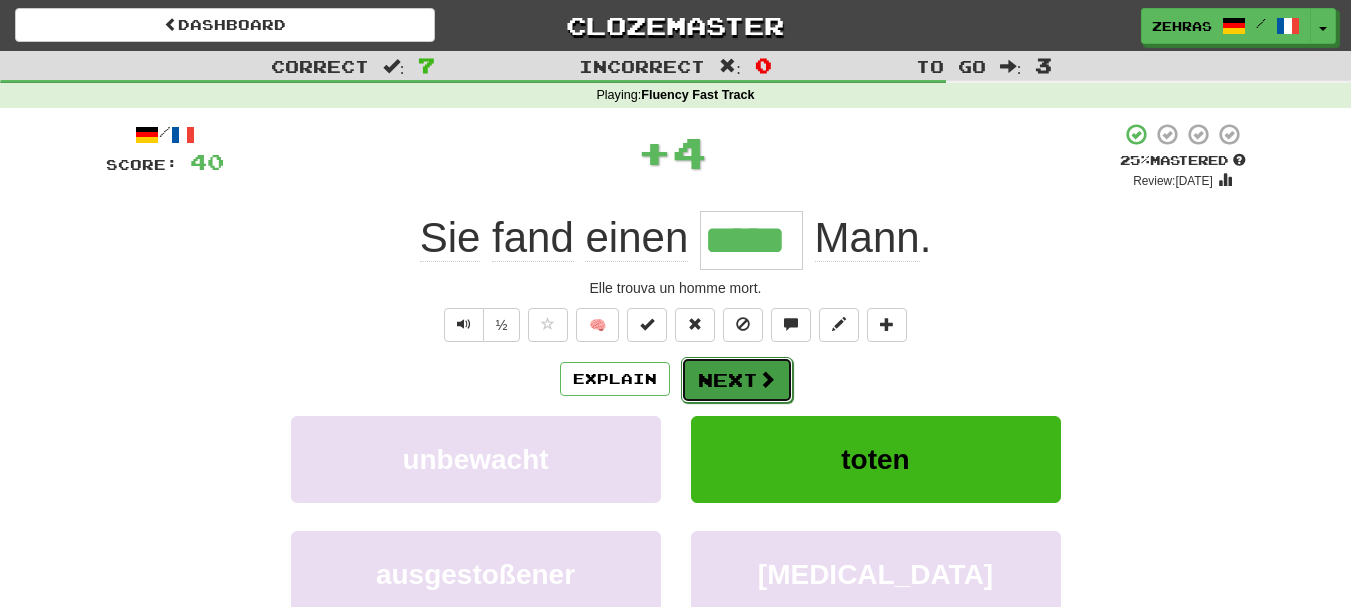 click on "Next" at bounding box center (737, 380) 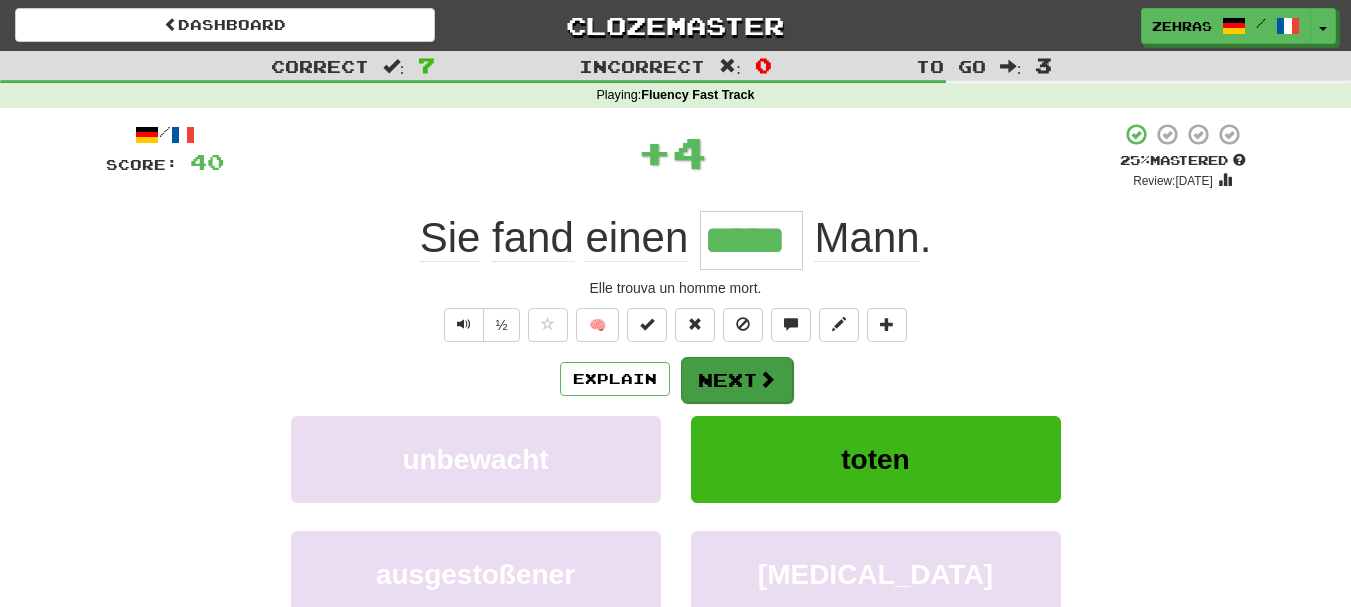 type 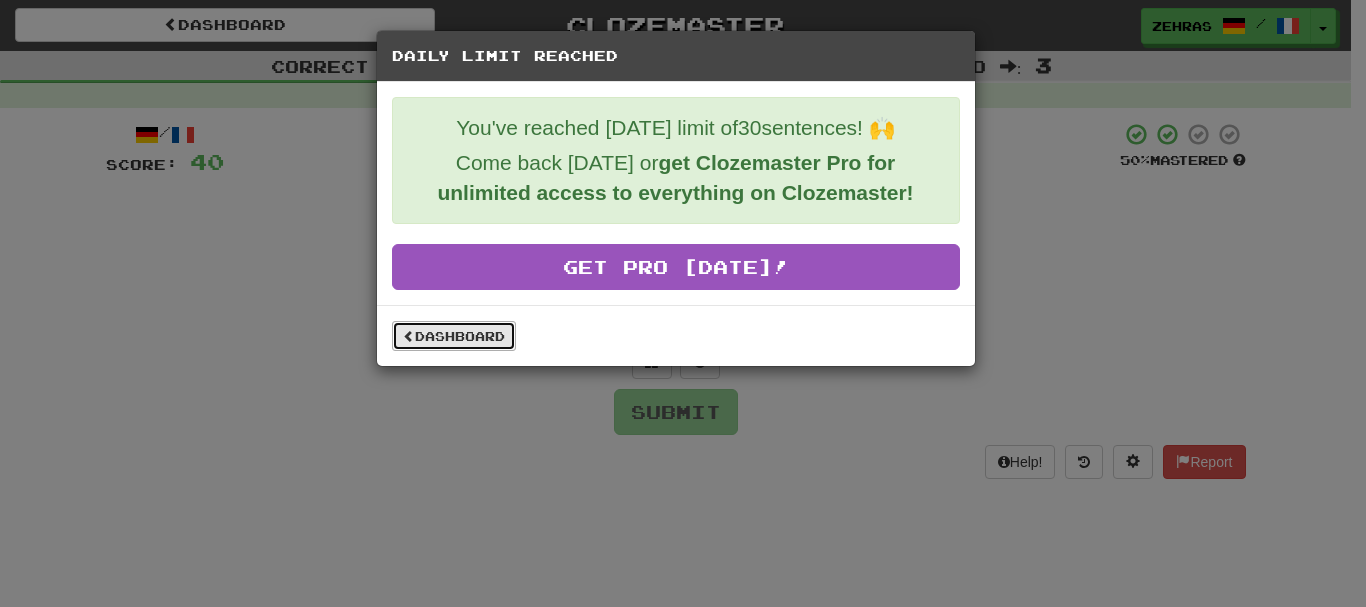 click on "Dashboard" at bounding box center [454, 336] 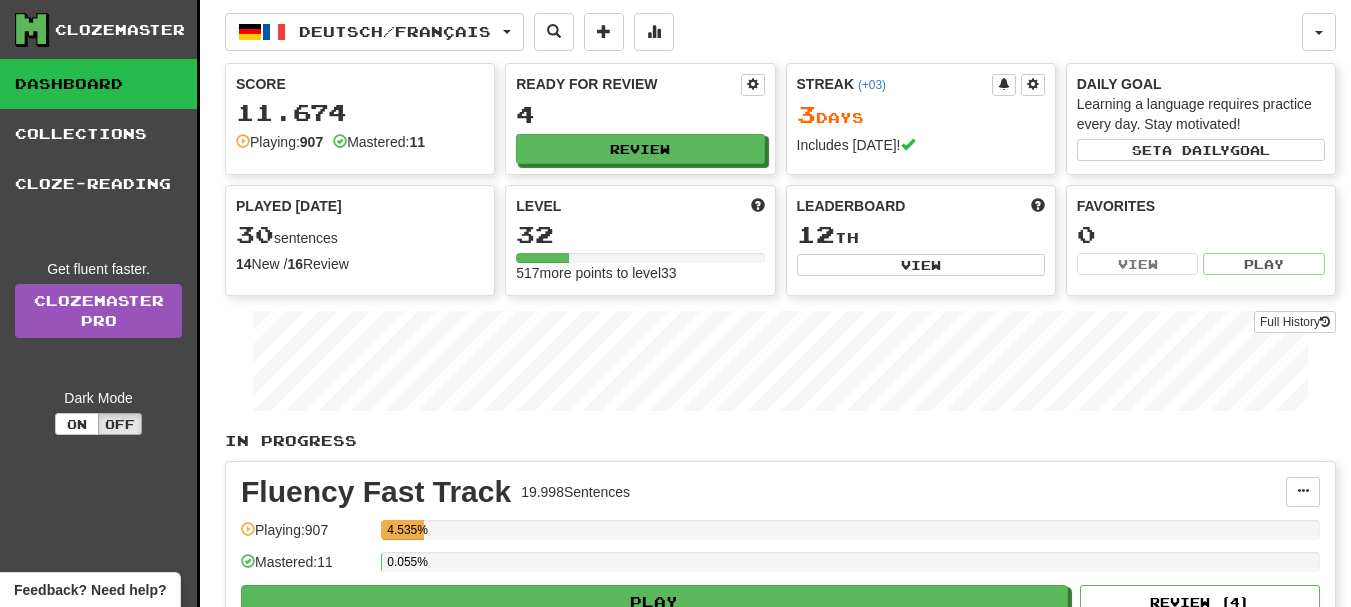 scroll, scrollTop: 0, scrollLeft: 0, axis: both 